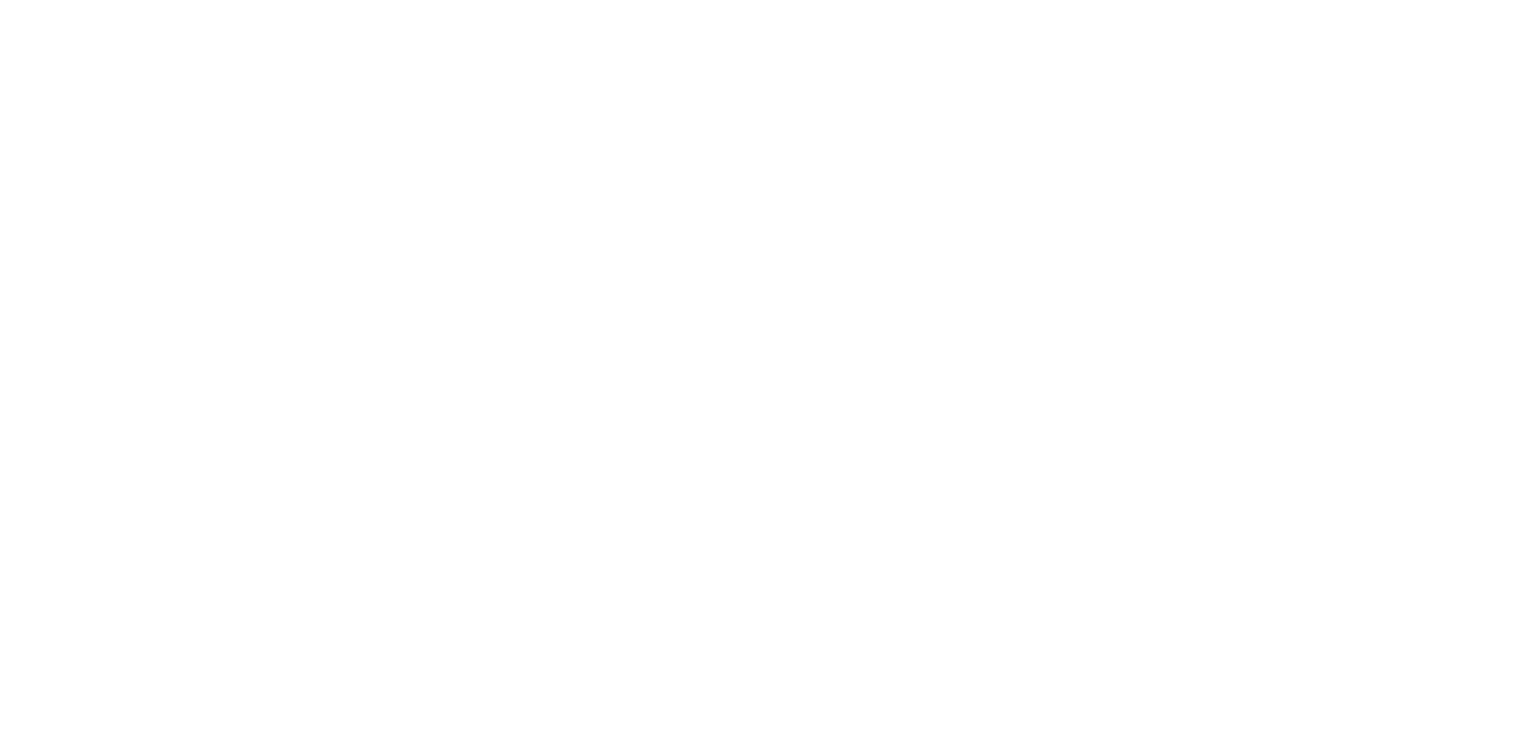 scroll, scrollTop: 0, scrollLeft: 0, axis: both 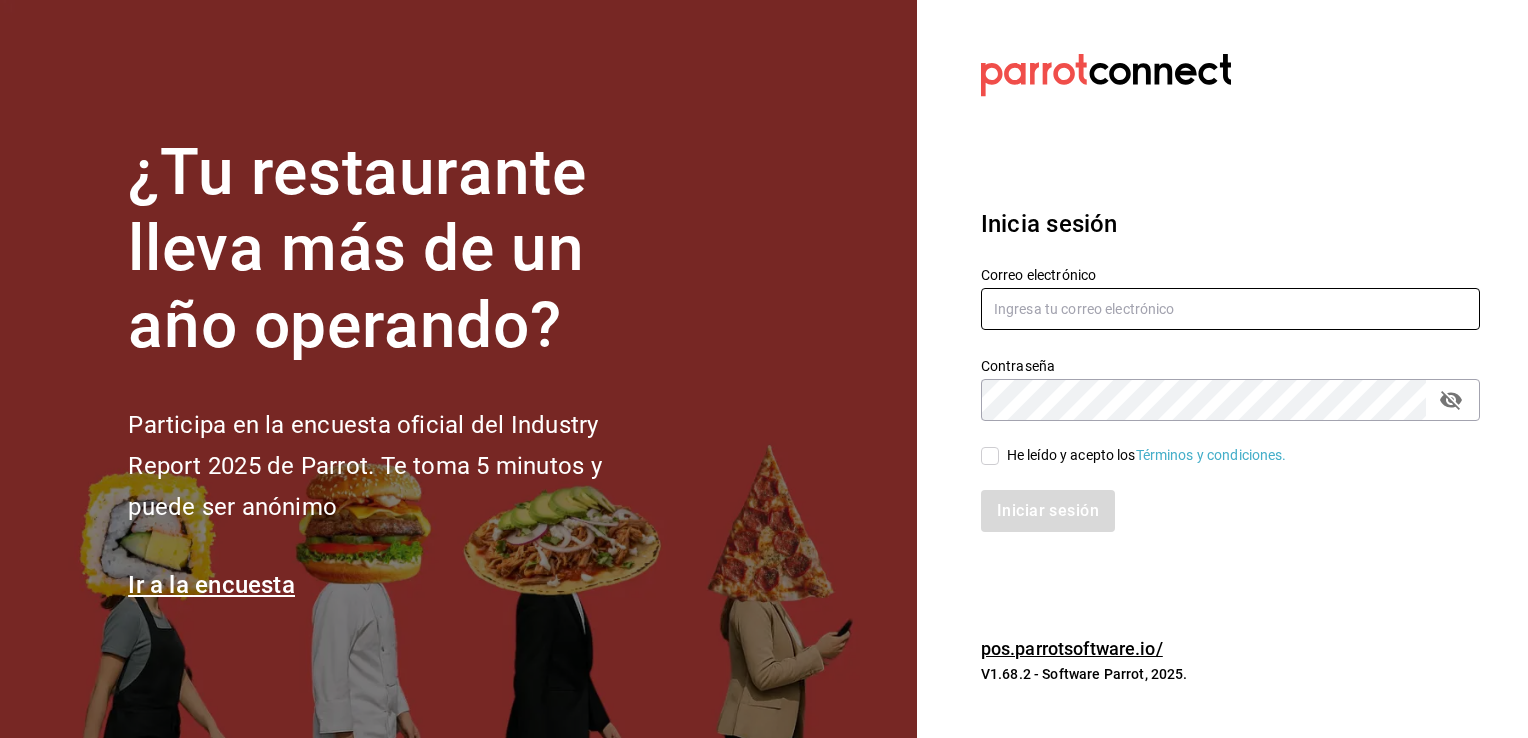 type on "[USERNAME]@[DOMAIN].com" 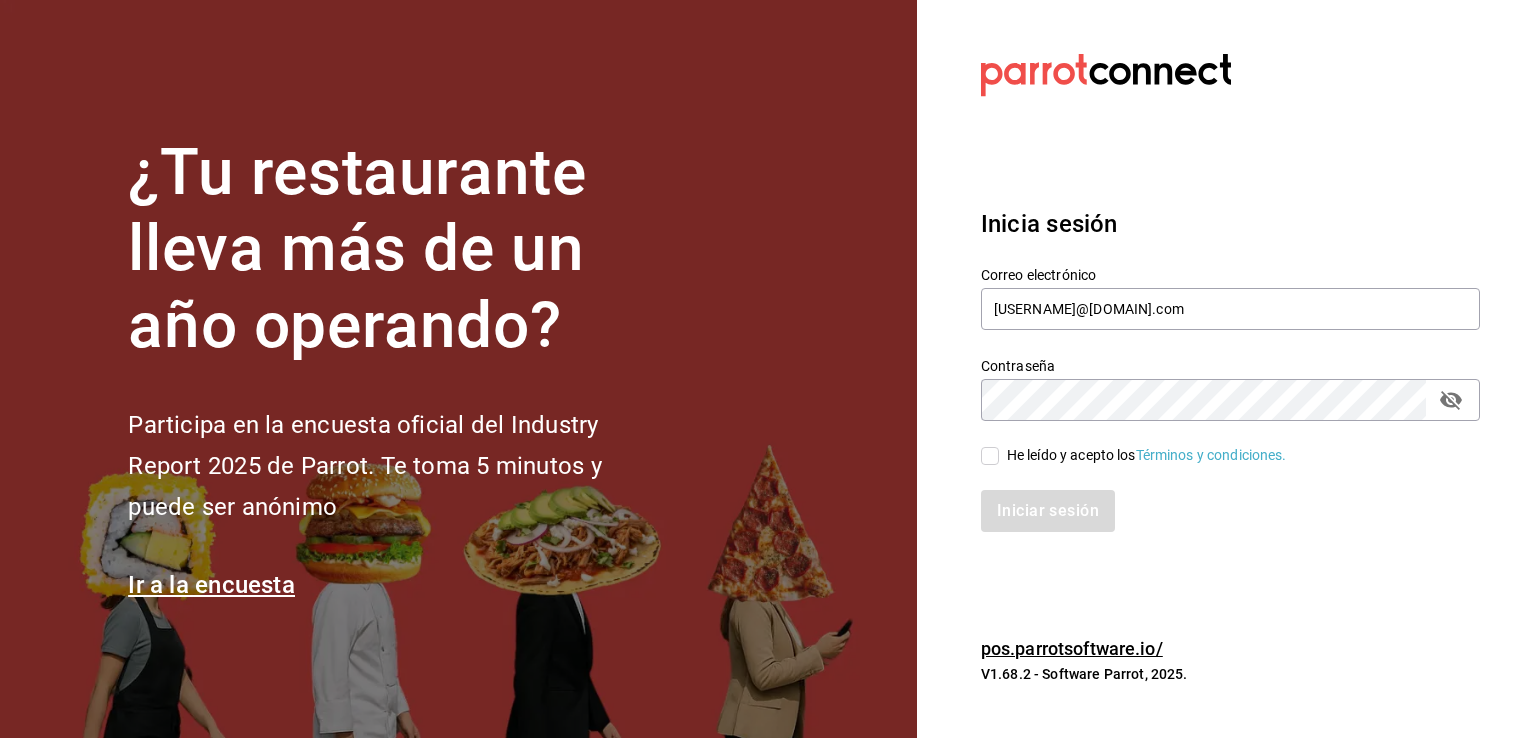 click on "He leído y acepto los  Términos y condiciones." at bounding box center (990, 456) 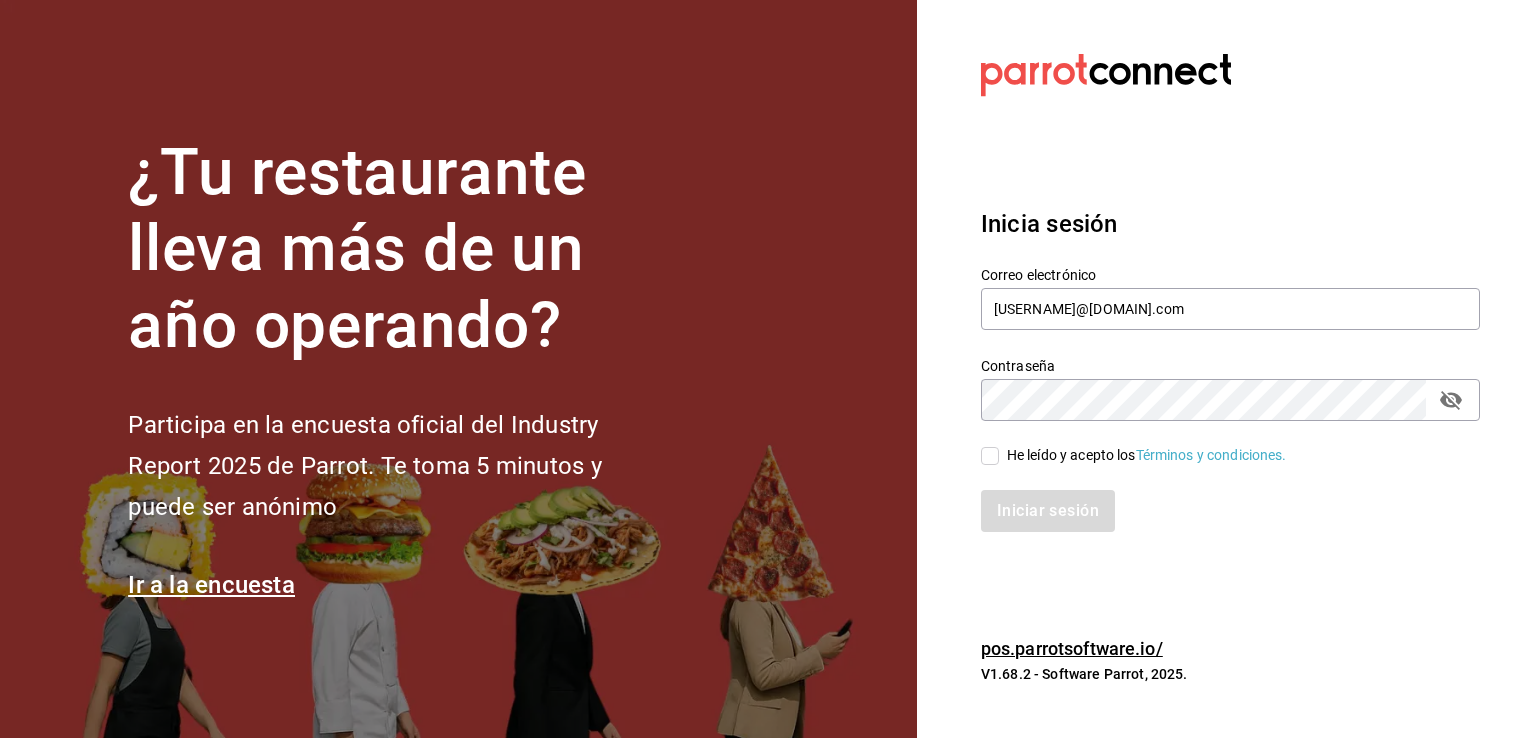 checkbox on "true" 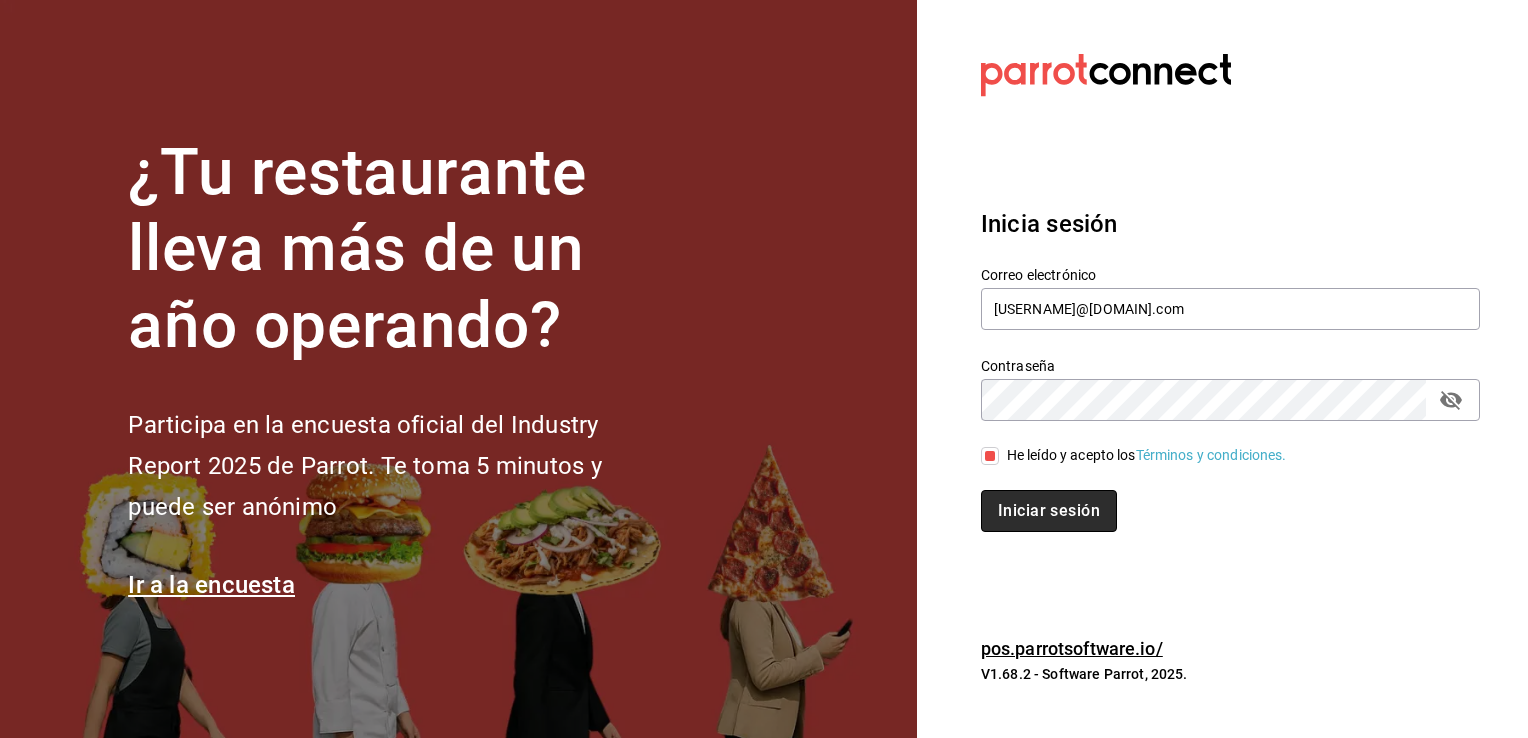 click on "Iniciar sesión" at bounding box center (1049, 511) 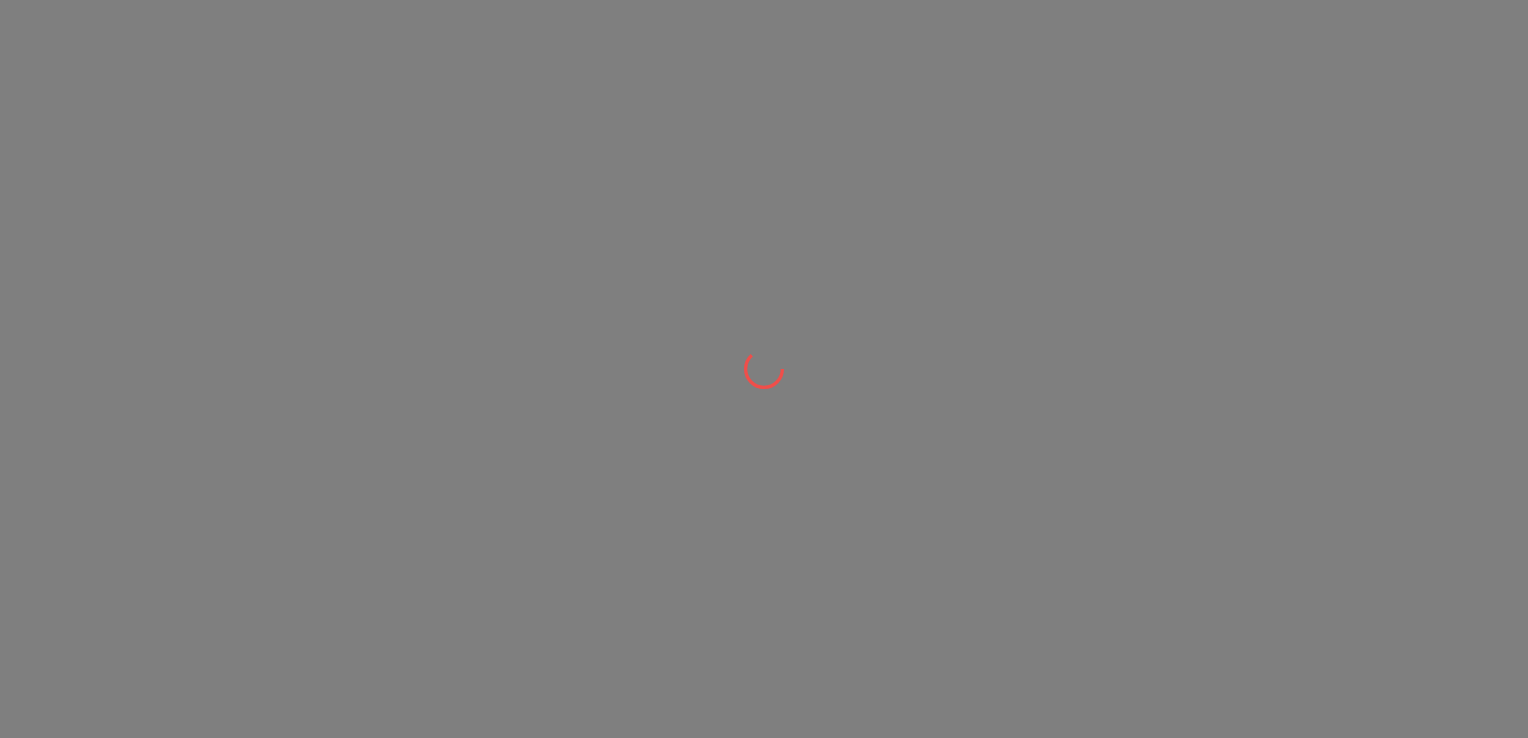 scroll, scrollTop: 0, scrollLeft: 0, axis: both 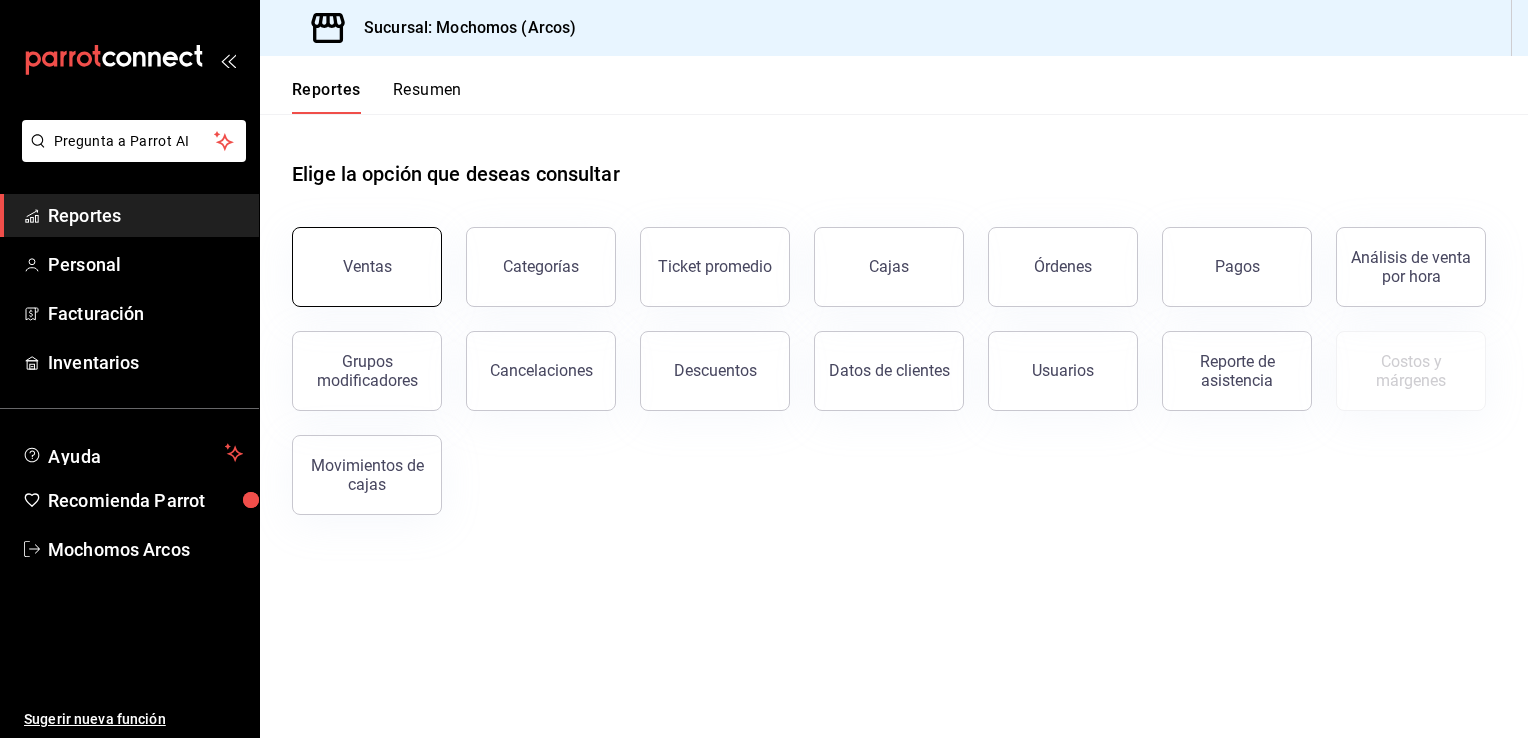 click on "Ventas" at bounding box center (367, 267) 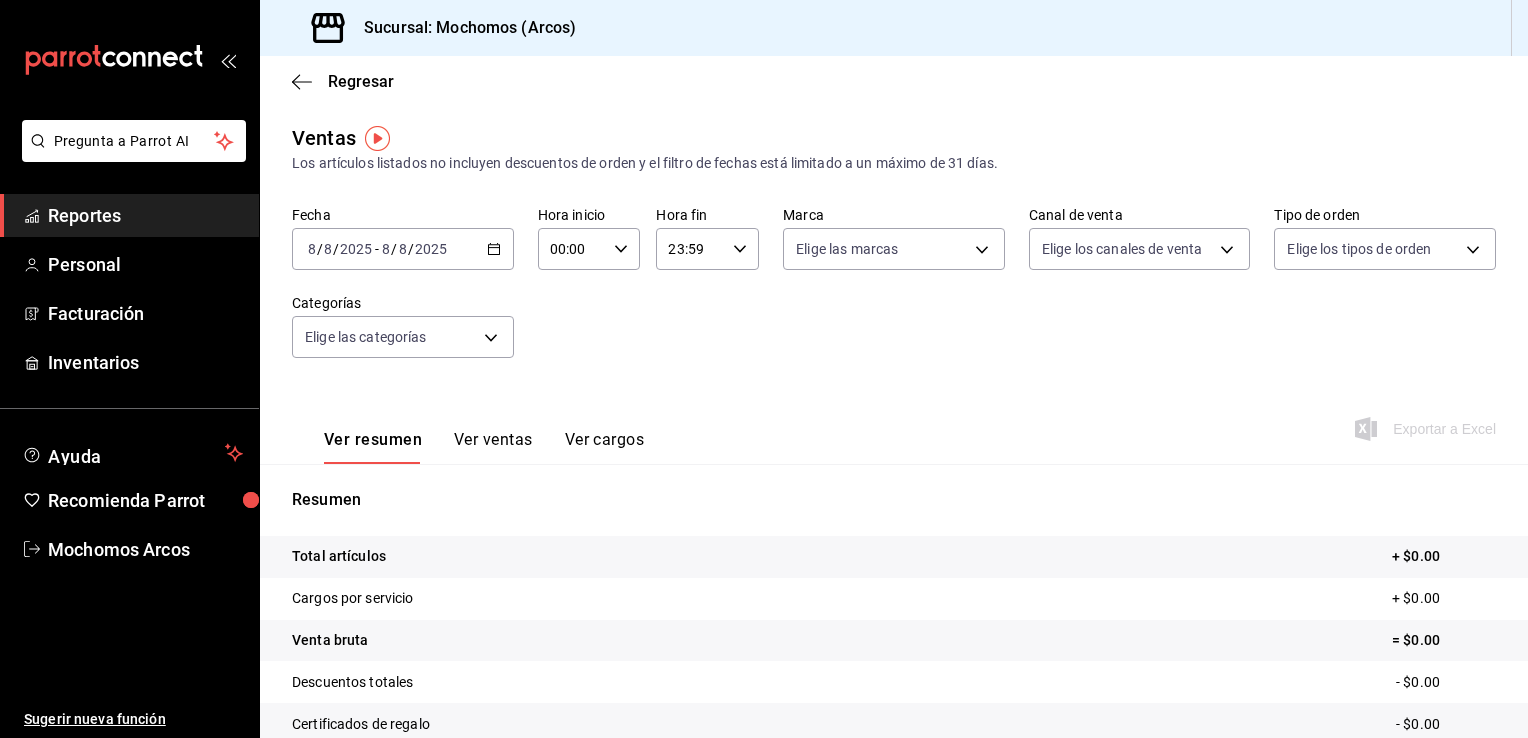 click 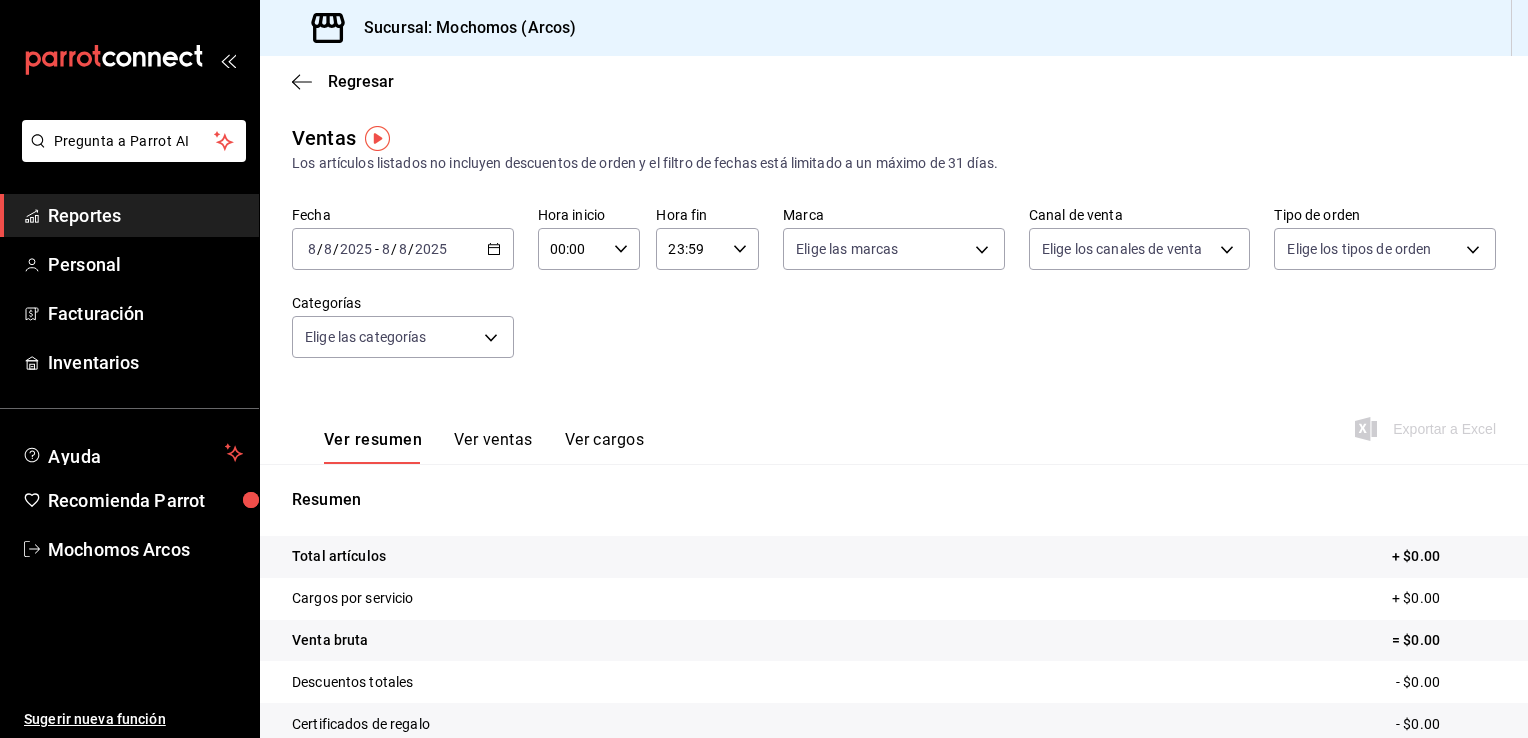 click 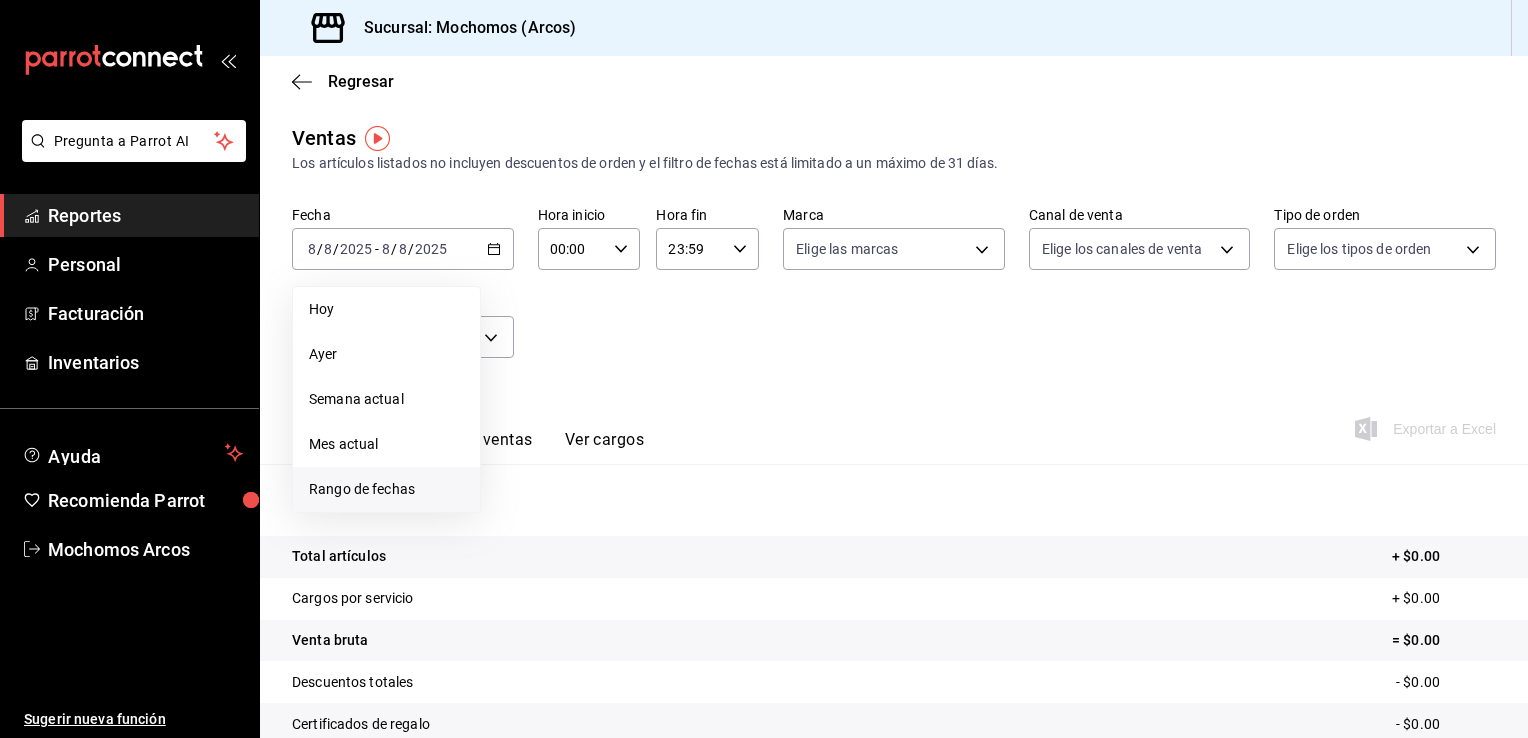 click on "Rango de fechas" at bounding box center [386, 489] 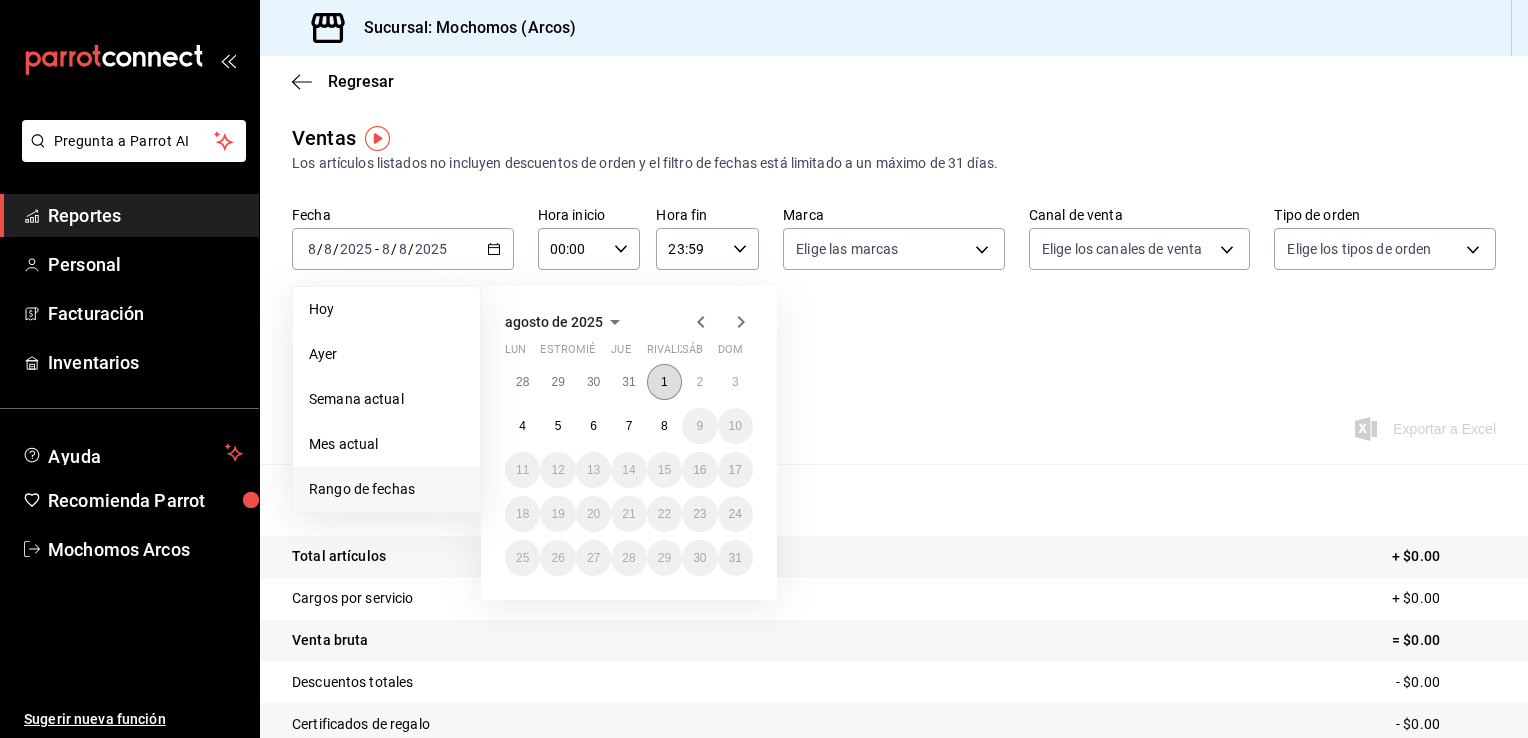 click on "1" at bounding box center (664, 382) 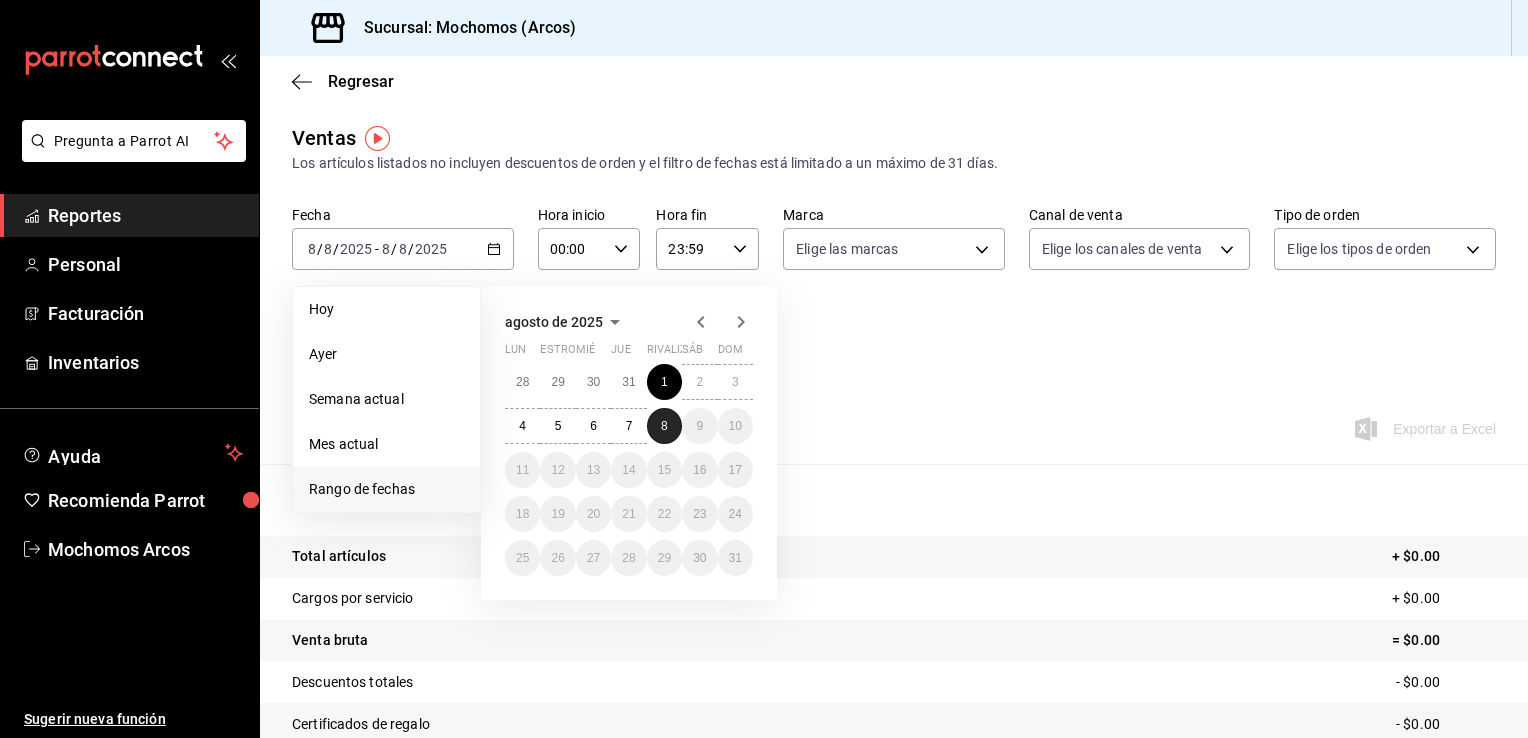 click on "8" at bounding box center [664, 426] 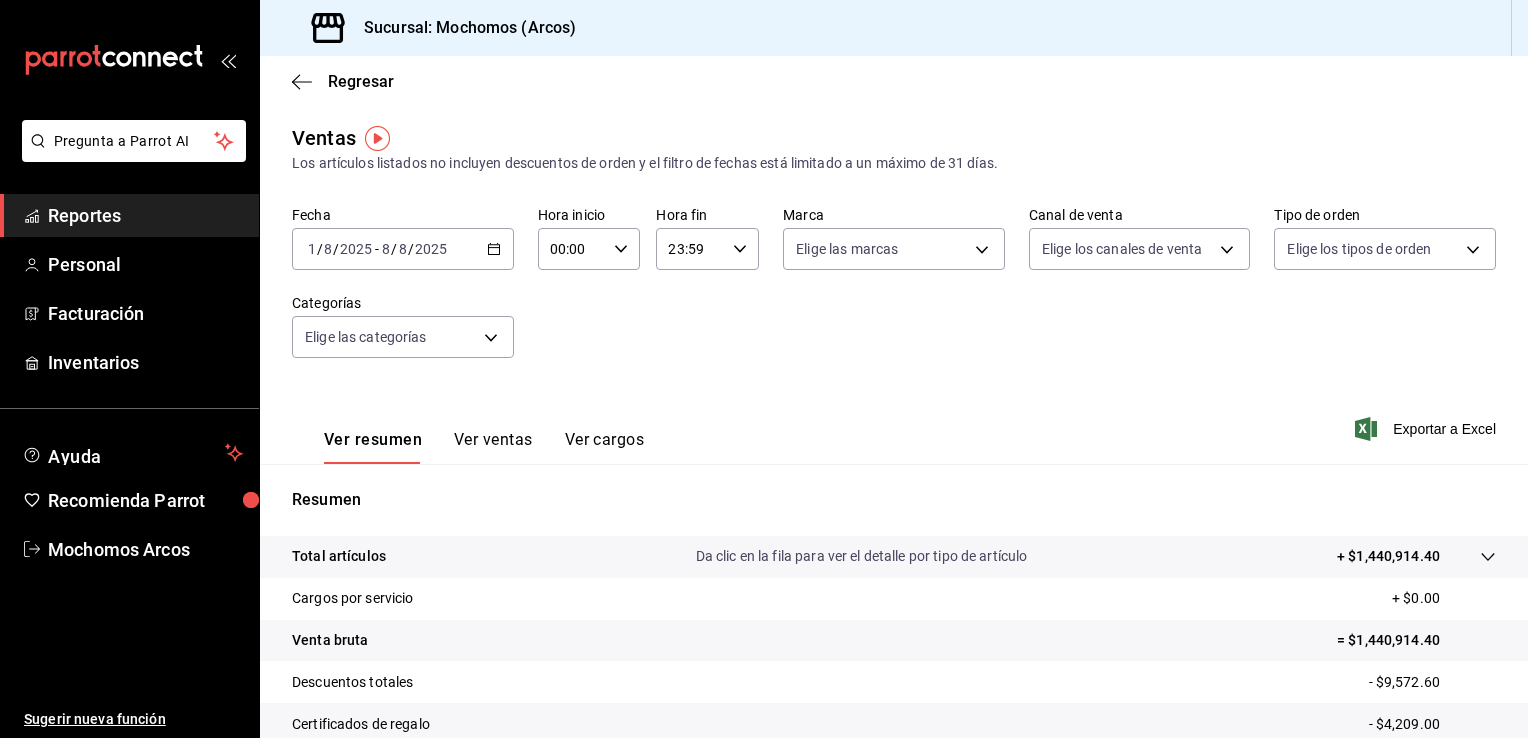 click 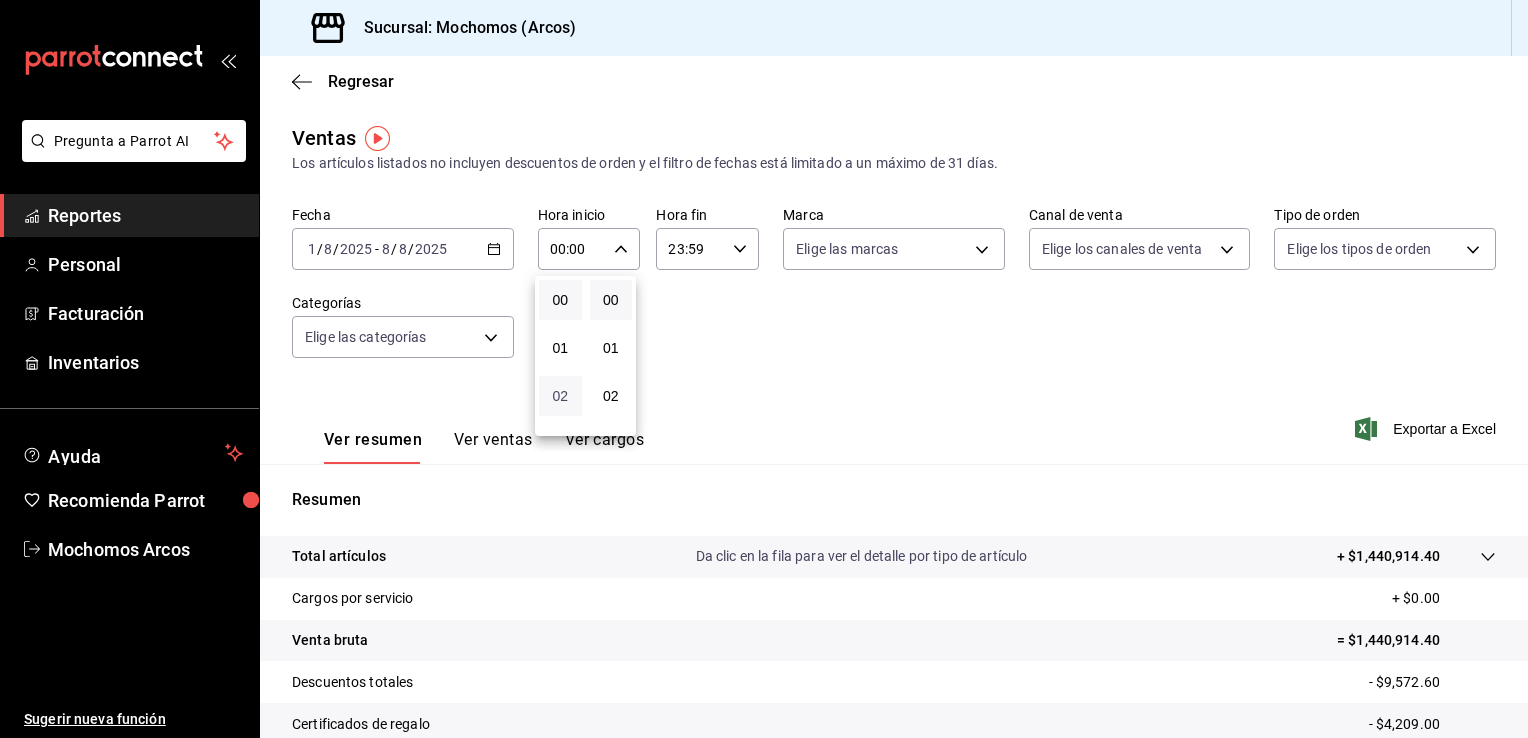 click on "02" at bounding box center (560, 396) 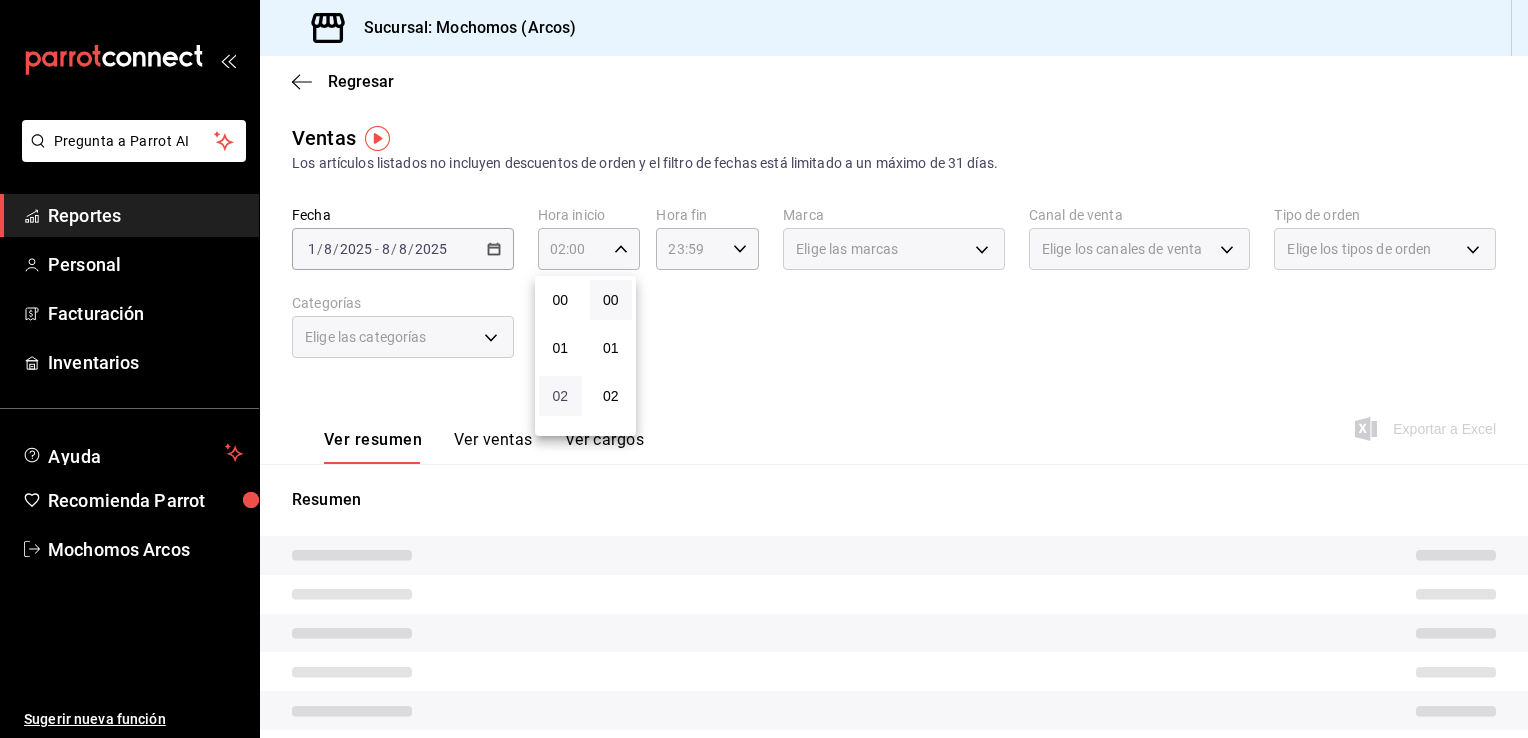 type 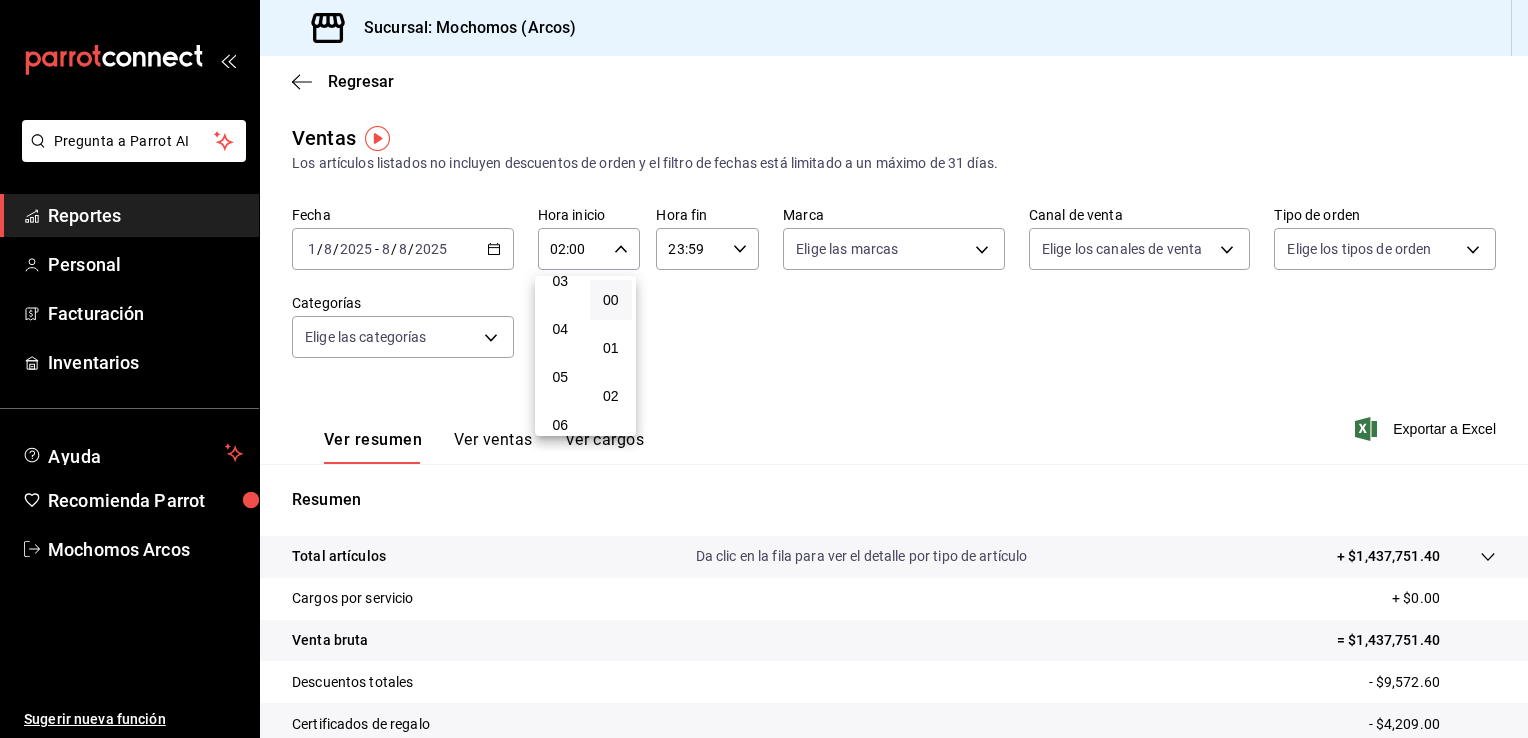 scroll, scrollTop: 160, scrollLeft: 0, axis: vertical 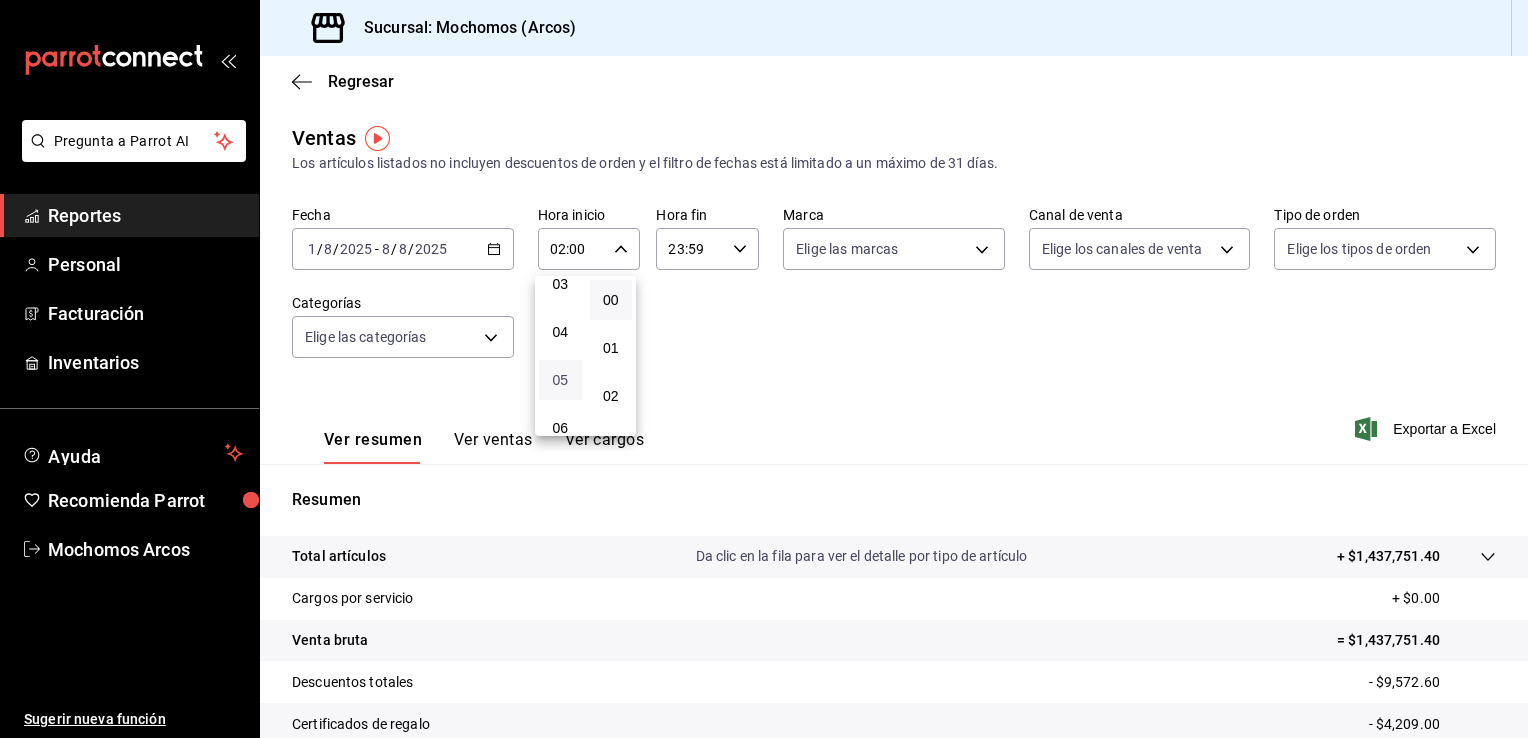 click on "05" at bounding box center [560, 380] 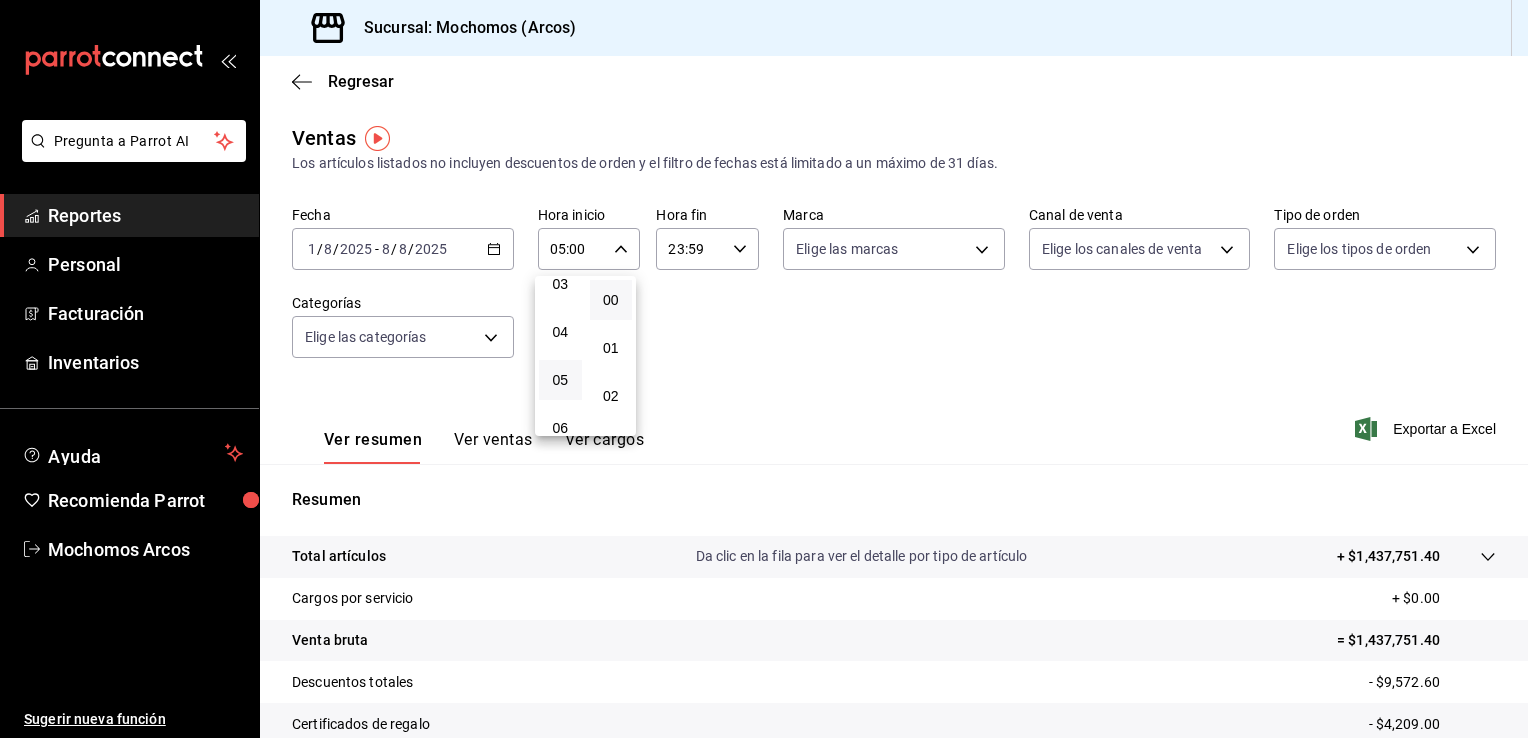 click at bounding box center (764, 369) 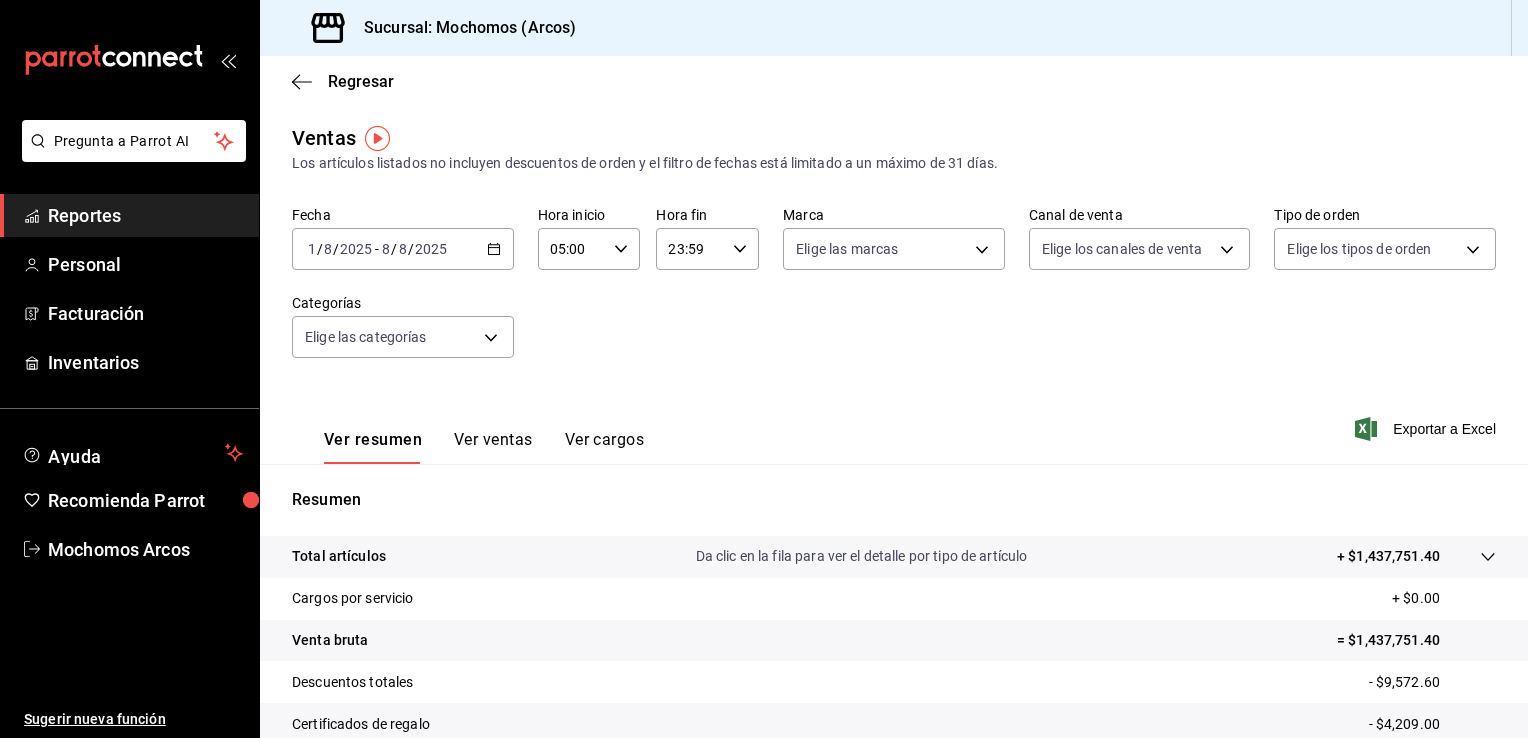 click 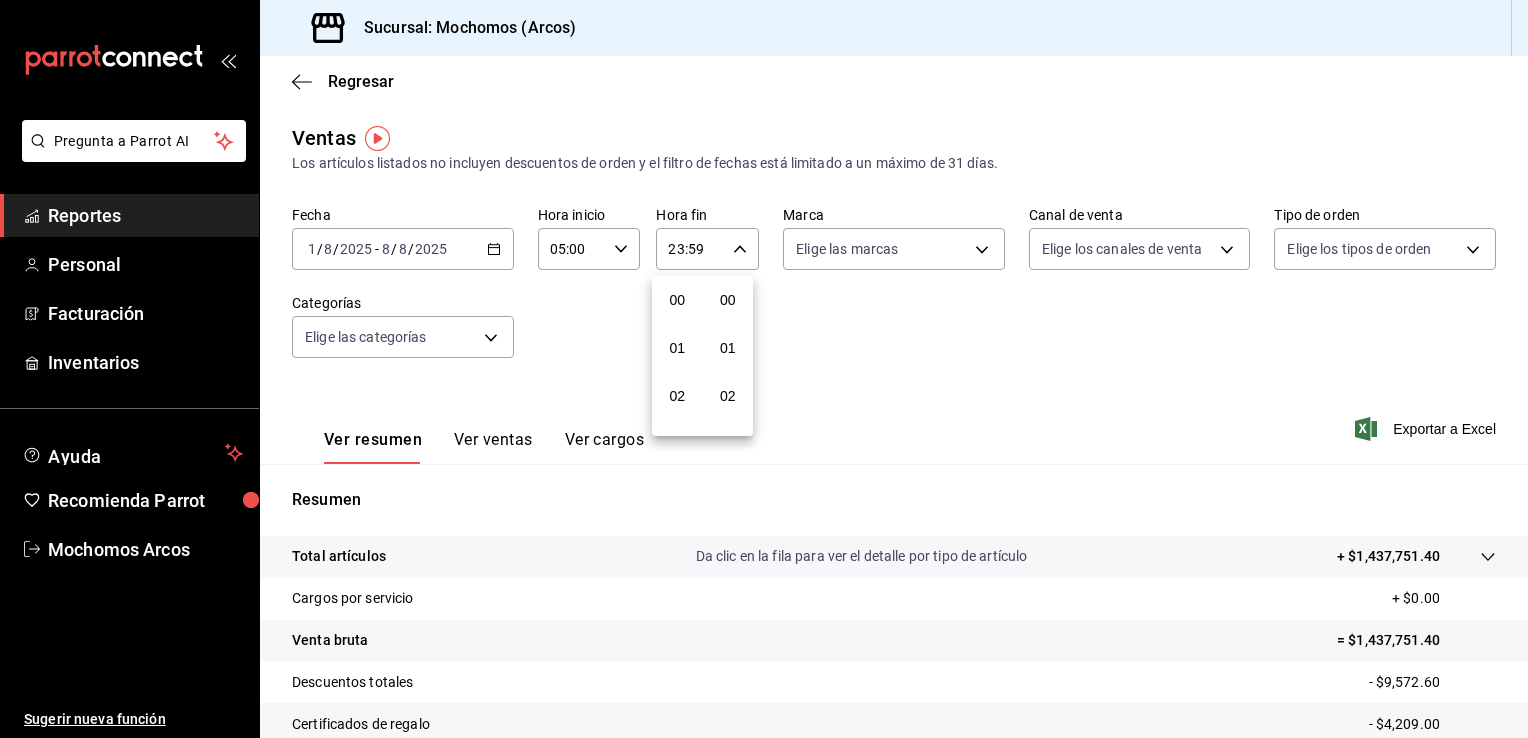 scroll, scrollTop: 1011, scrollLeft: 0, axis: vertical 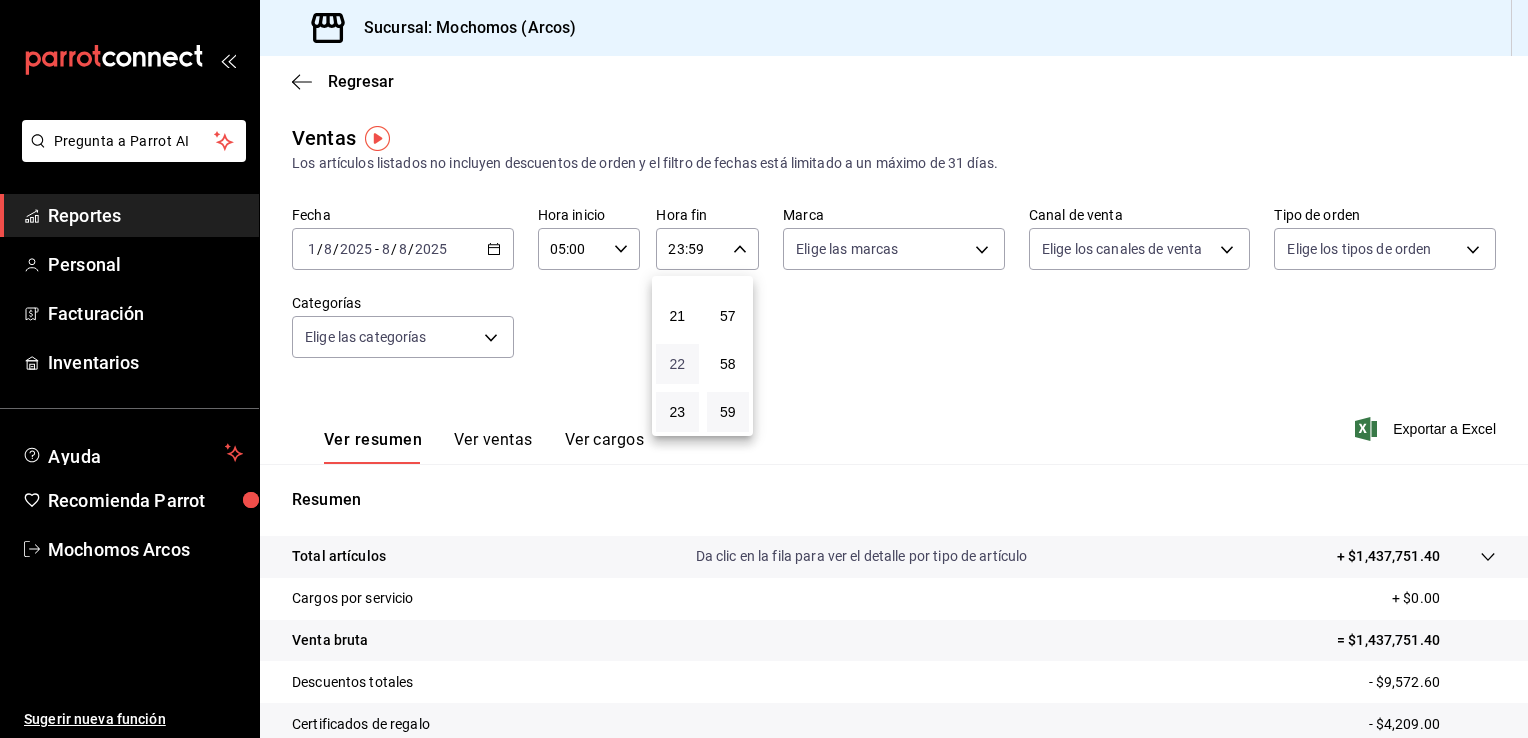 click on "22" at bounding box center (677, 364) 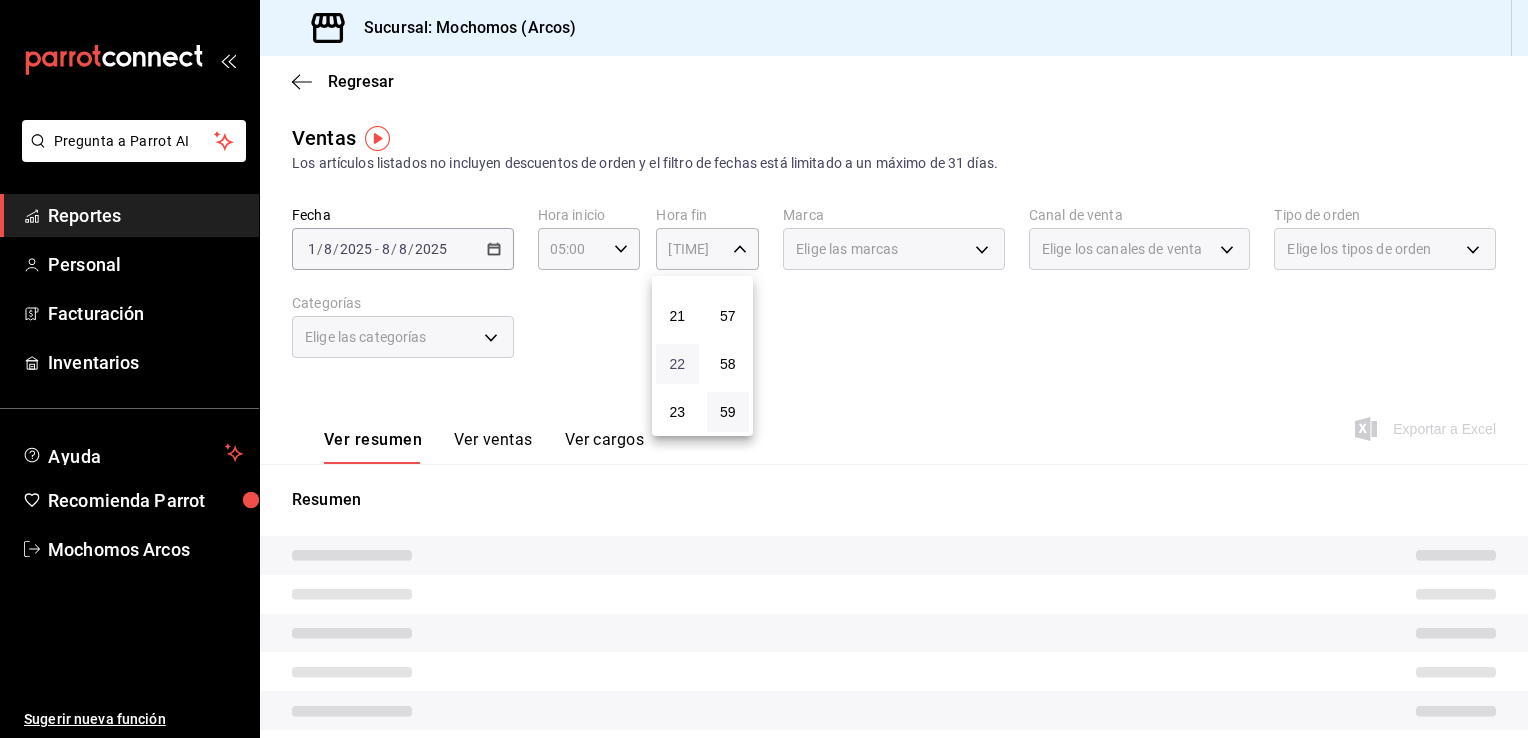 type 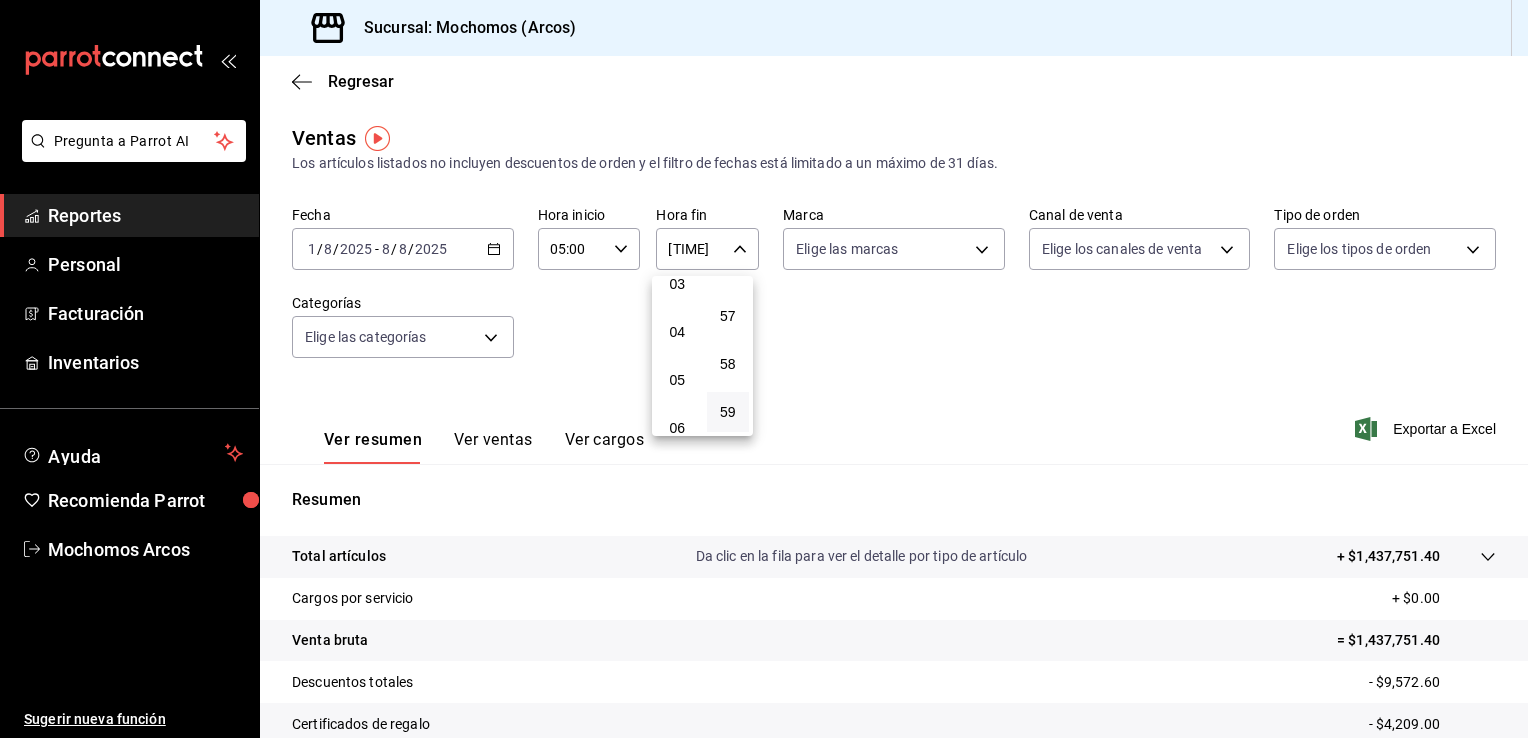 scroll, scrollTop: 200, scrollLeft: 0, axis: vertical 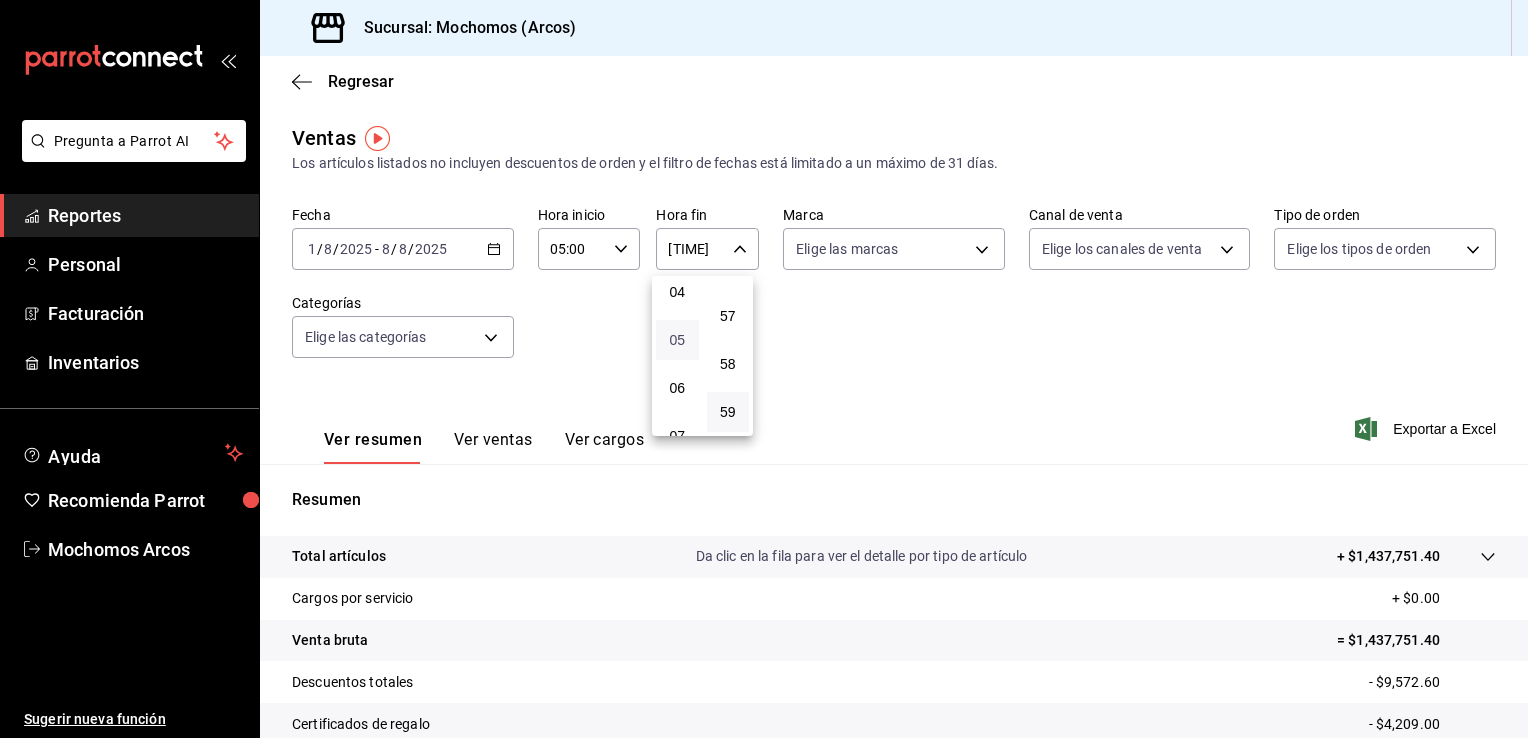 click on "05" at bounding box center [677, 340] 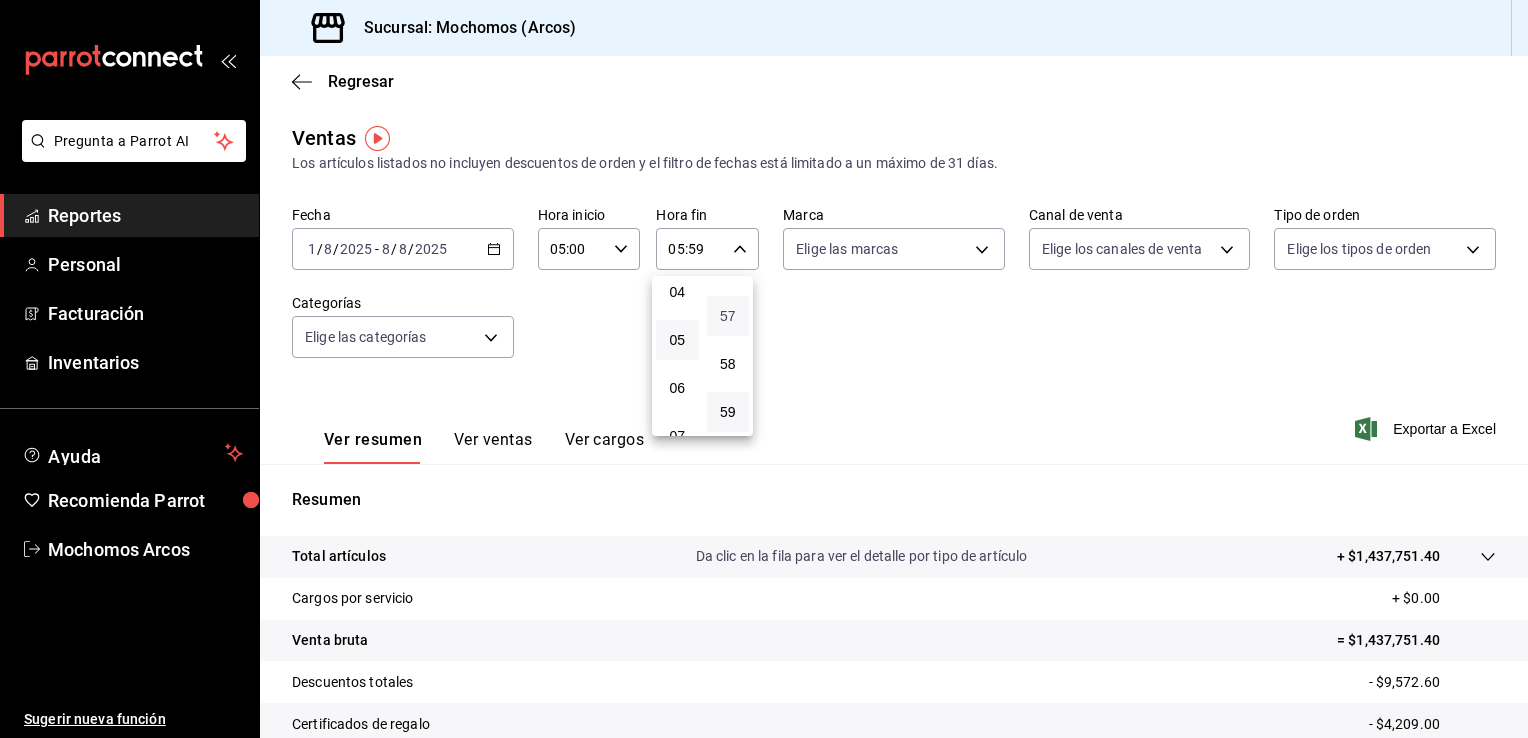click on "57" at bounding box center [728, 316] 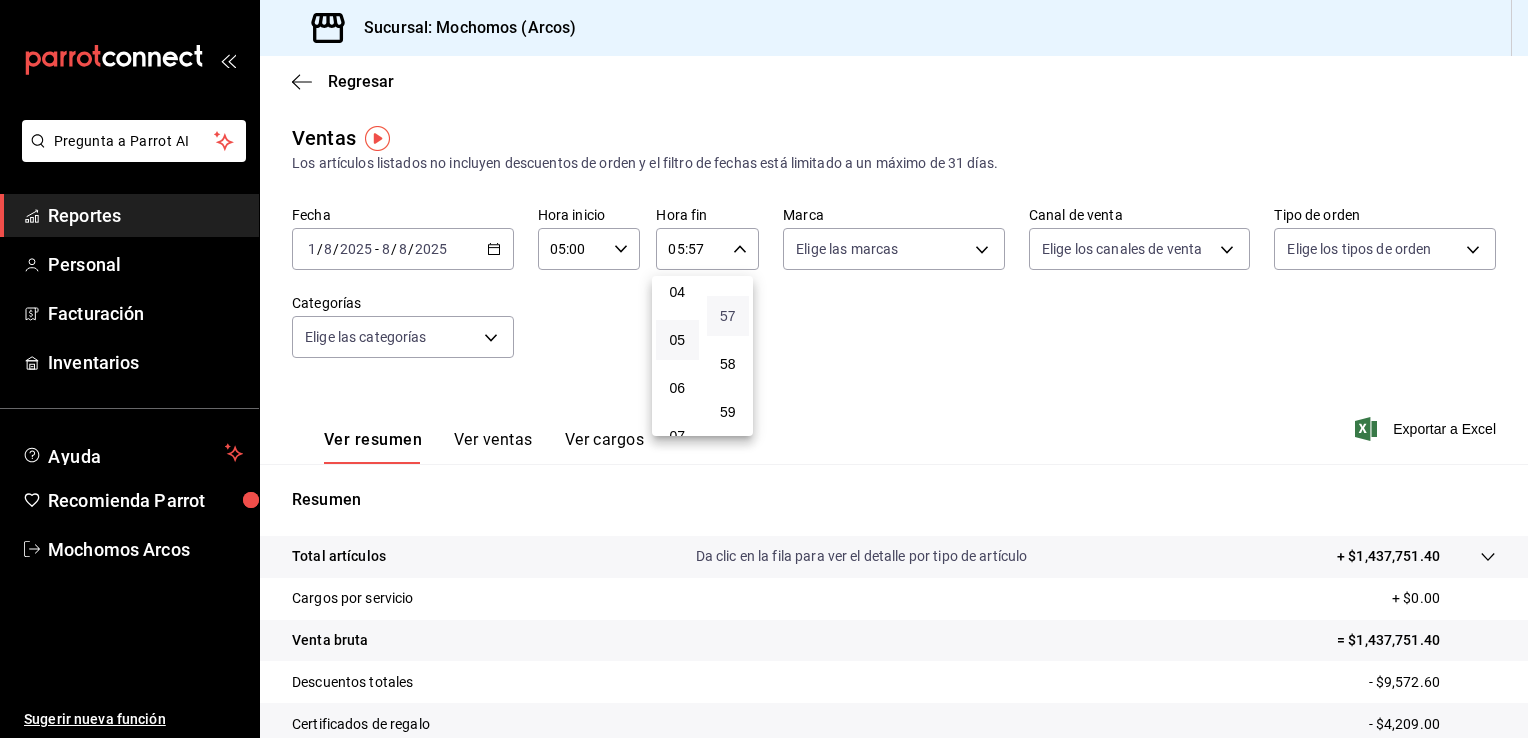 type 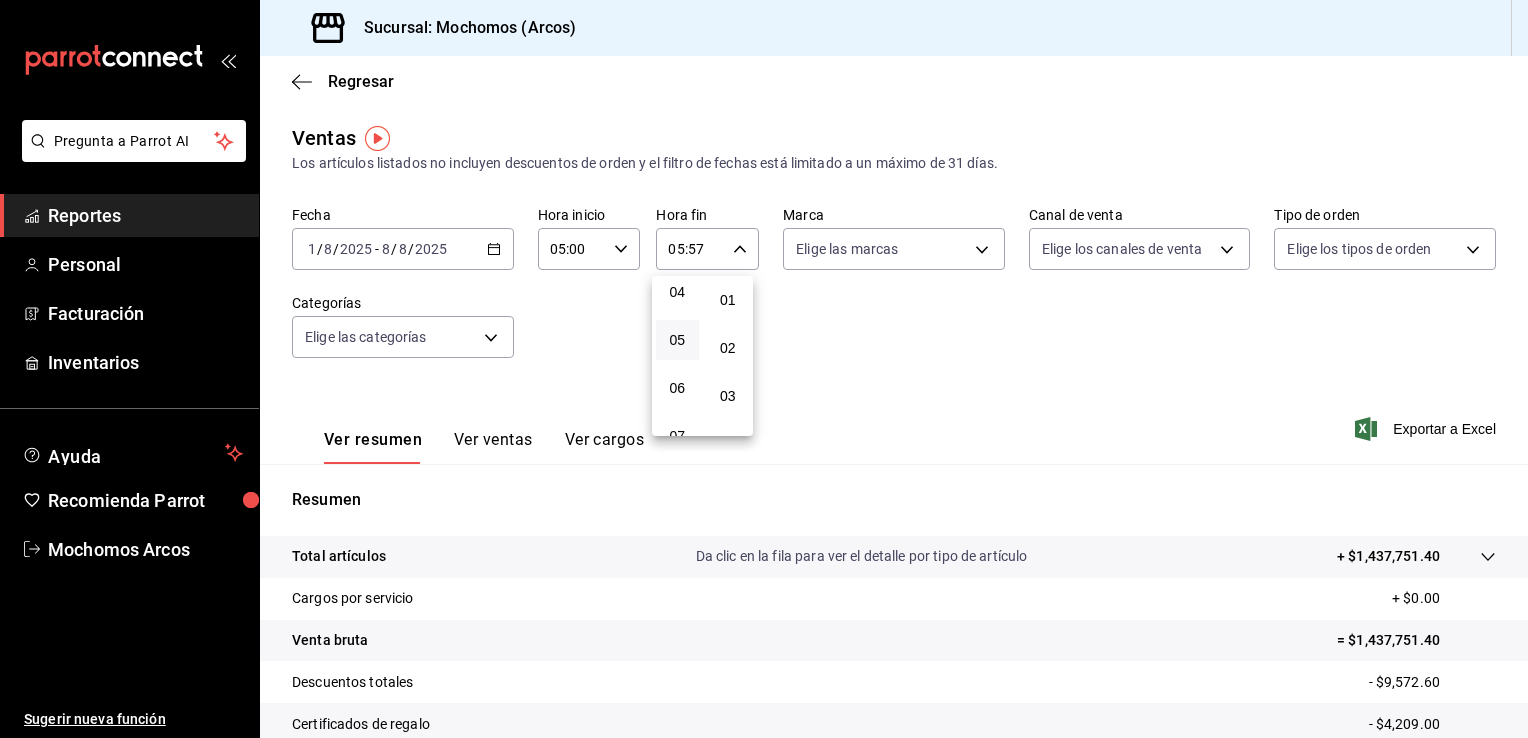 scroll, scrollTop: 8, scrollLeft: 0, axis: vertical 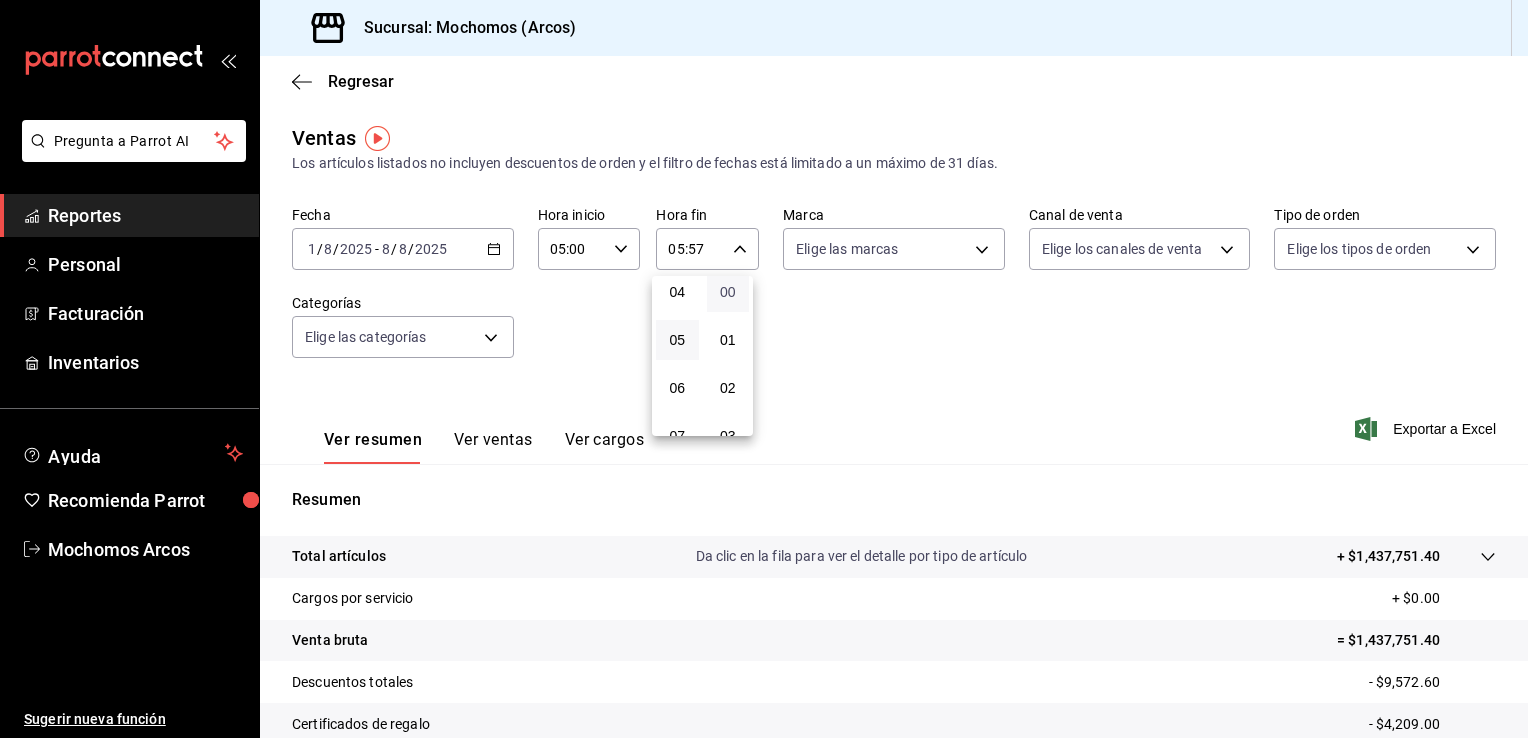 click on "00" at bounding box center (728, 292) 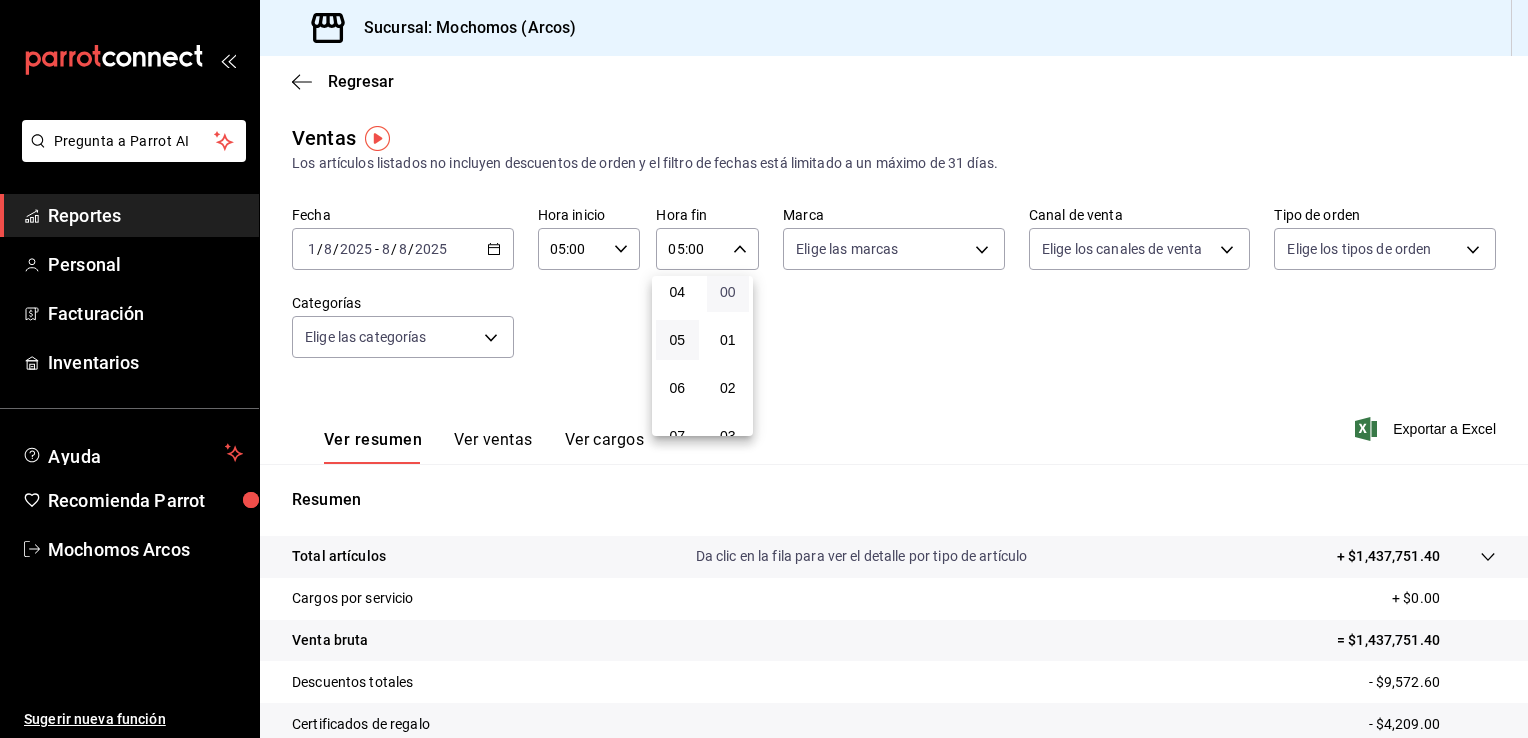 click on "00" at bounding box center (728, 292) 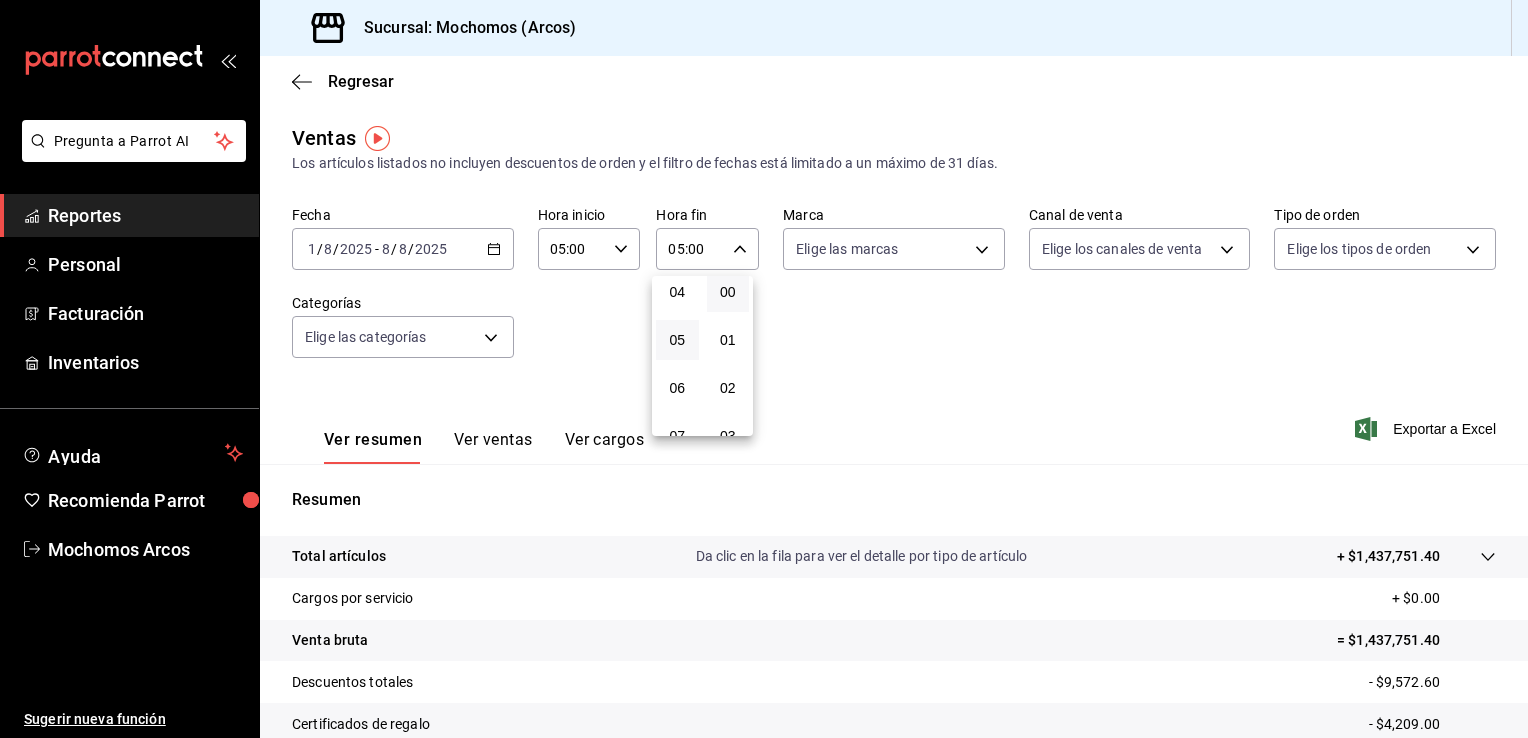 click at bounding box center (764, 369) 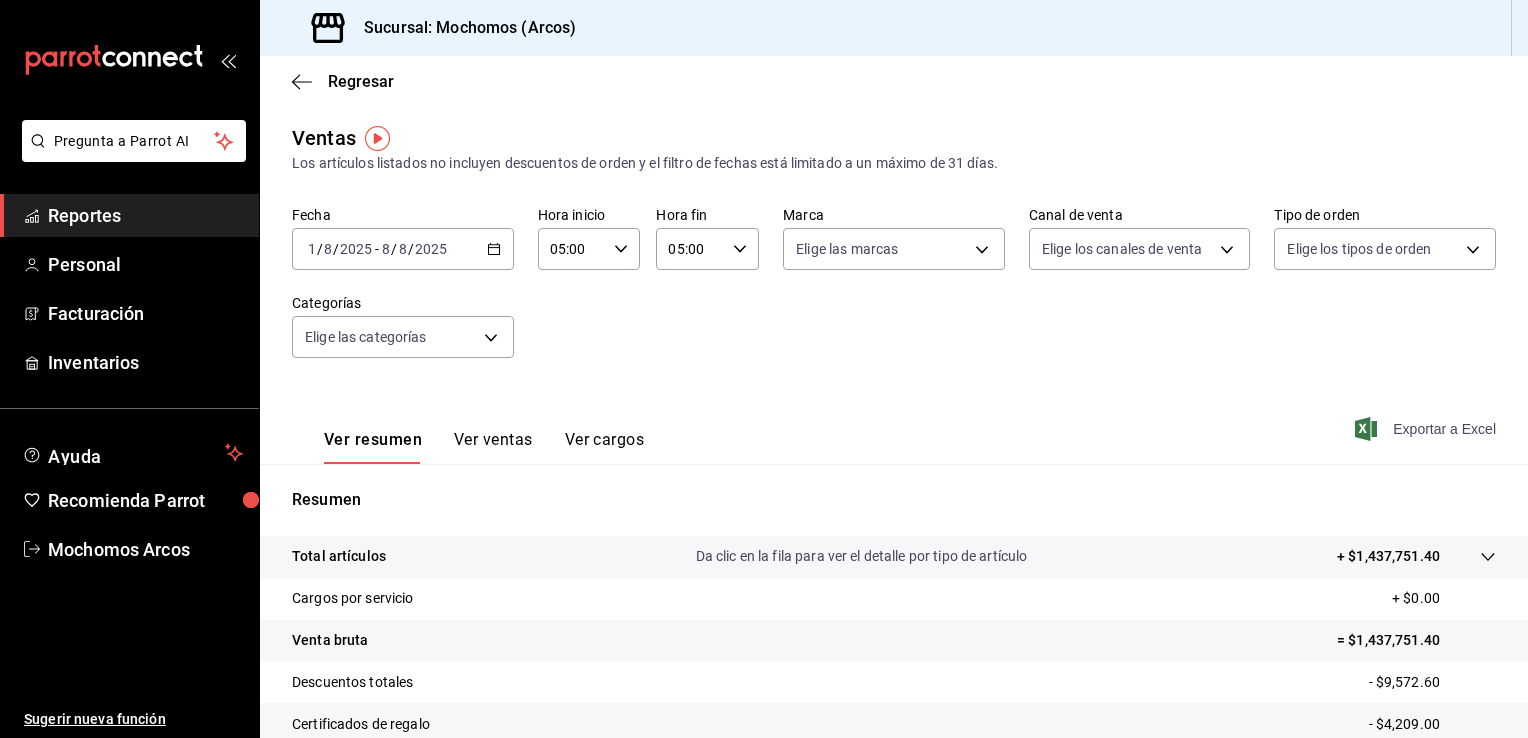 click on "Exportar a Excel" at bounding box center [1444, 429] 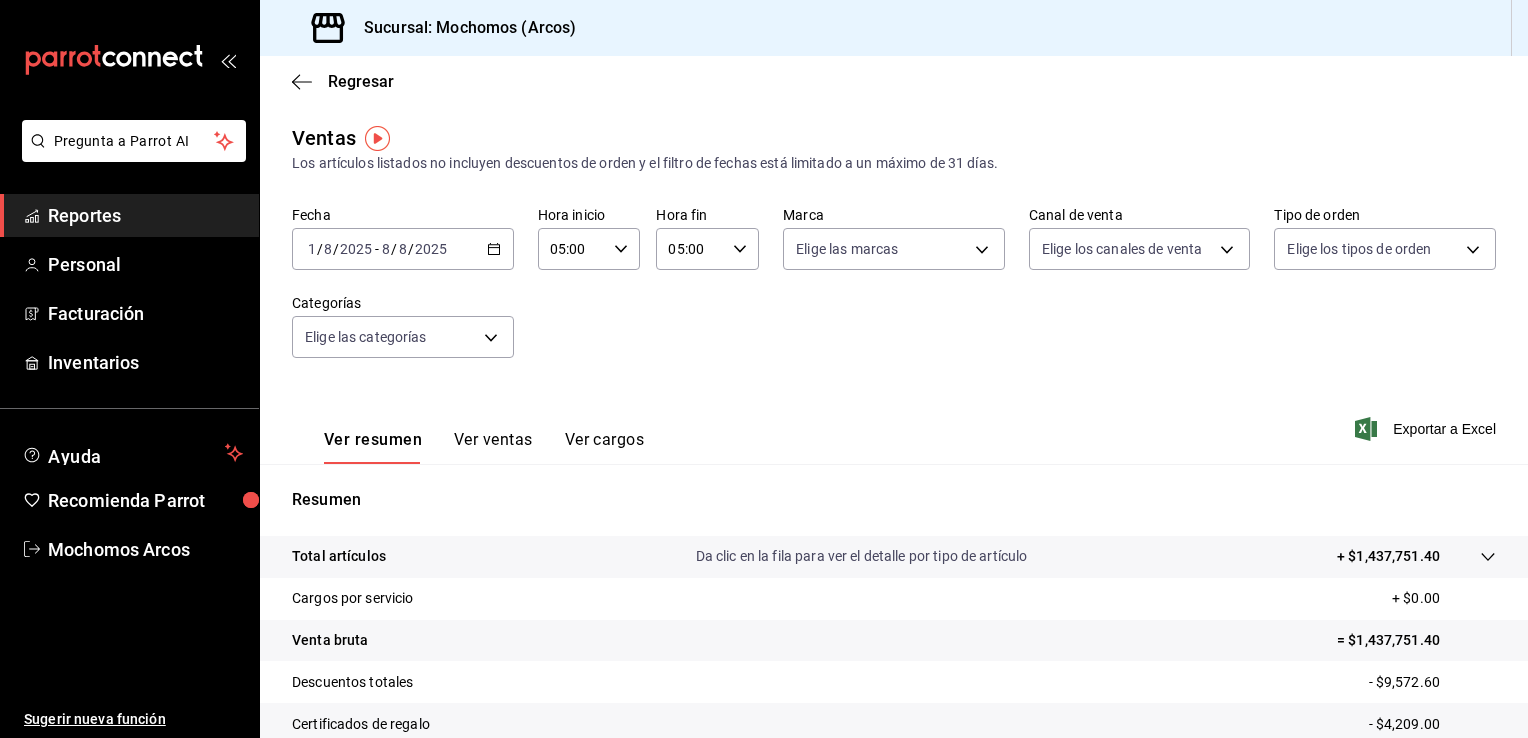 click on "2025-08-01 1 / 8 / 2025 - 2025-08-08 8 / 8 / 2025" at bounding box center (403, 249) 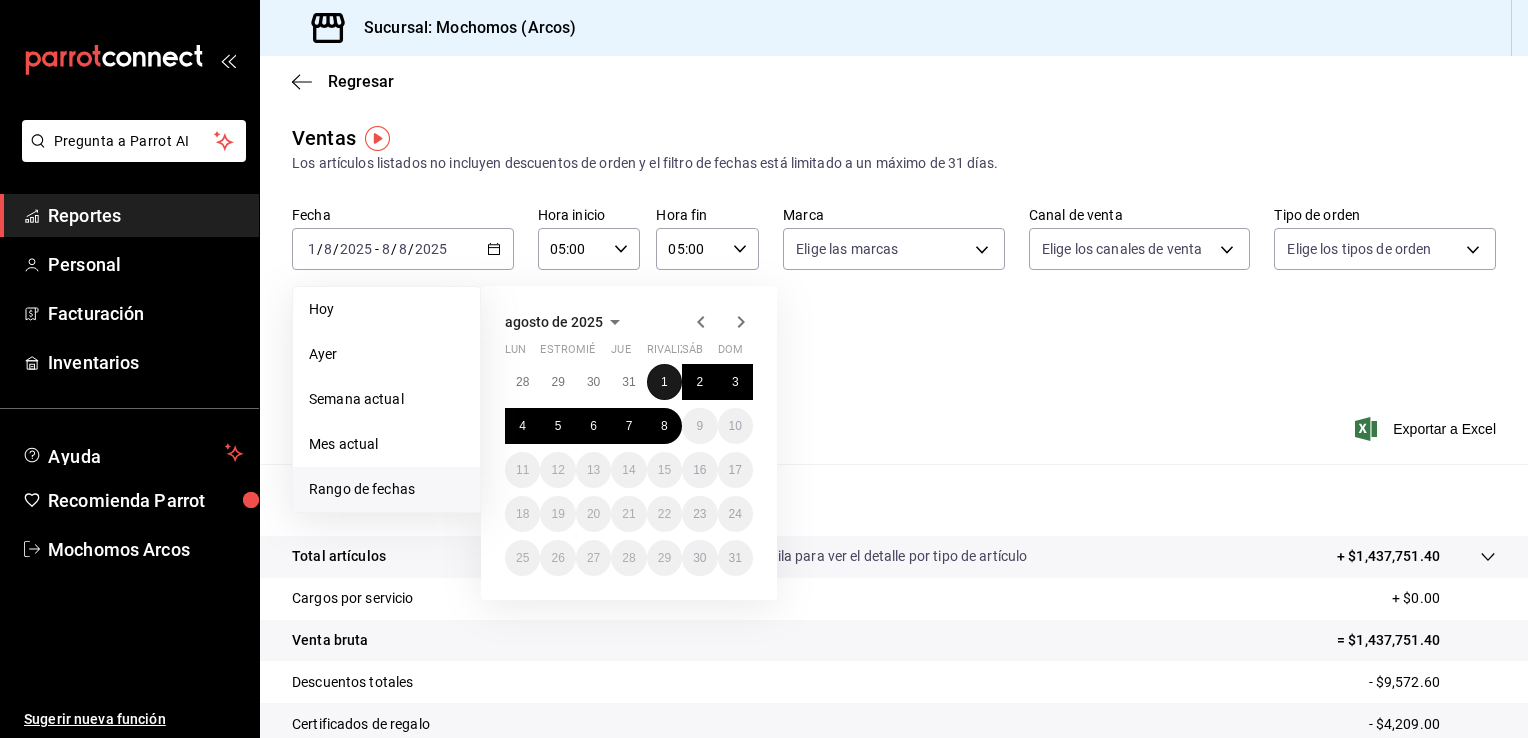 click on "1" at bounding box center (664, 382) 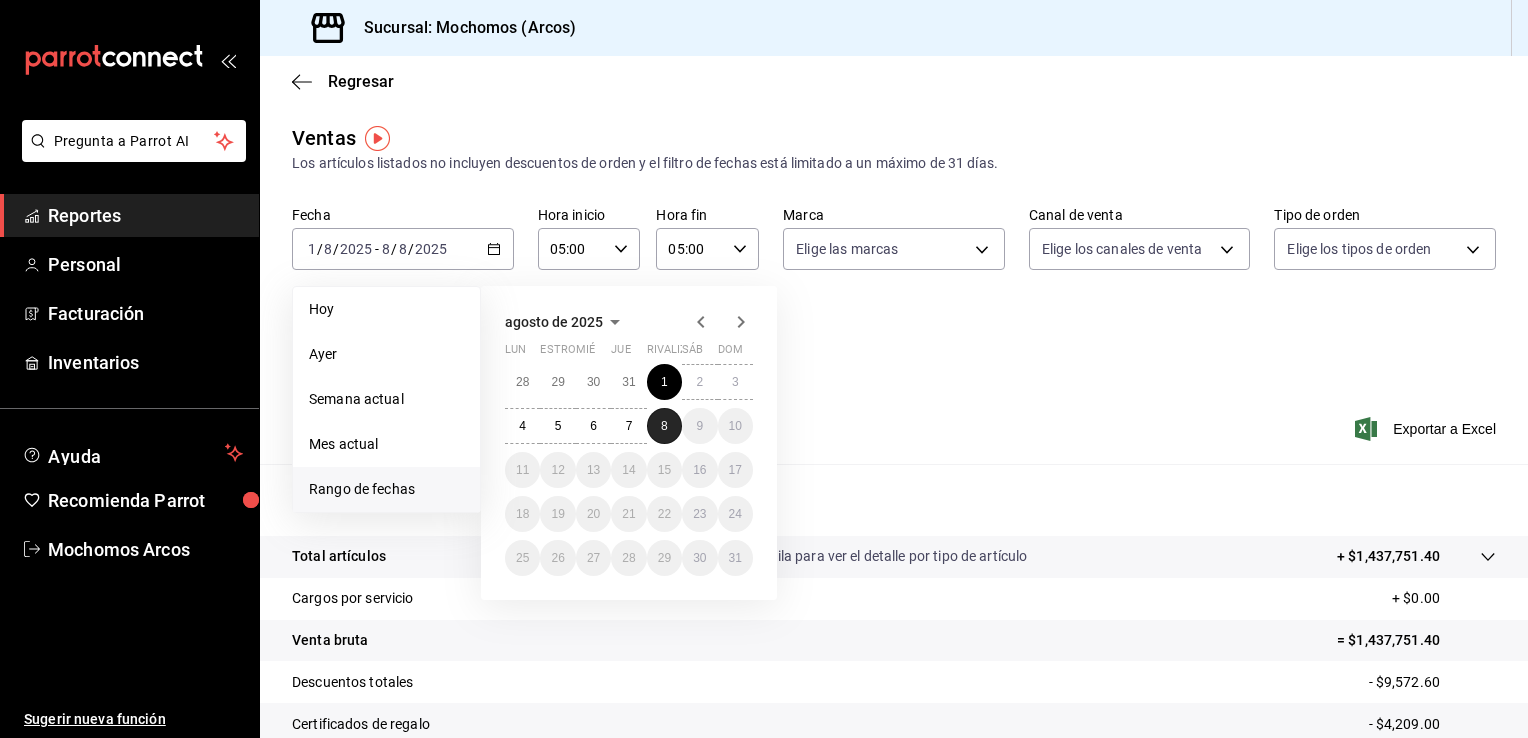 click on "8" at bounding box center [664, 426] 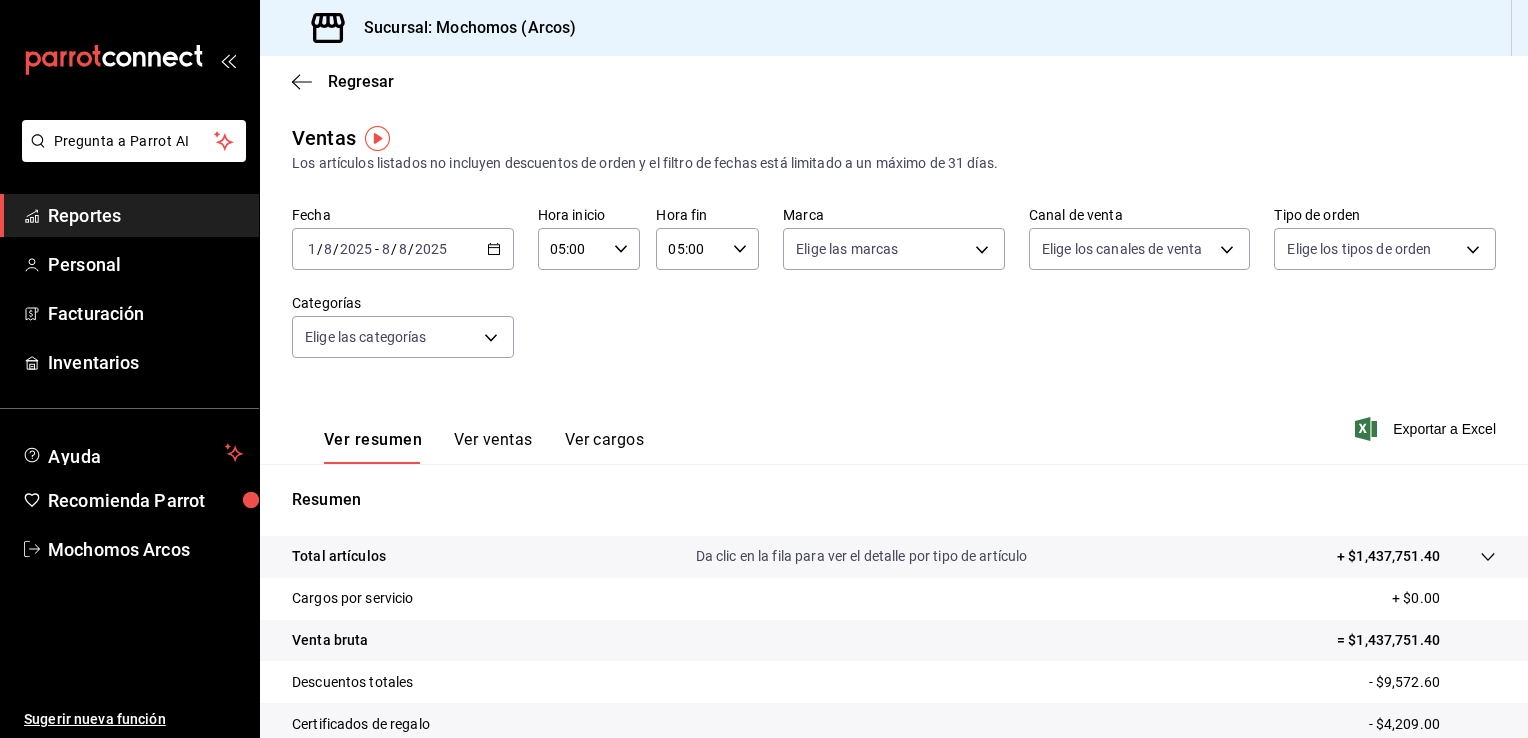 drag, startPoint x: 1407, startPoint y: 422, endPoint x: 1115, endPoint y: 490, distance: 299.81326 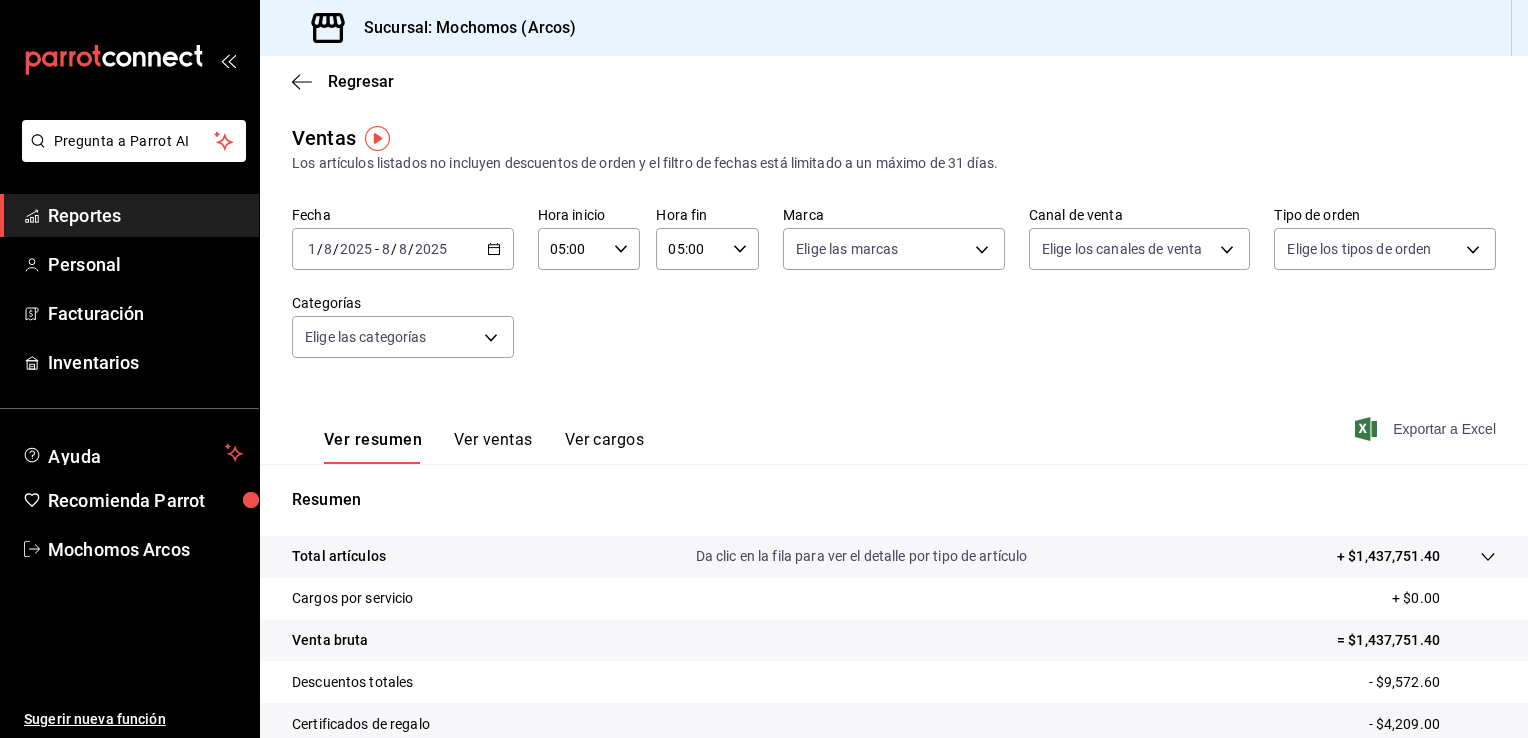 click on "Exportar a Excel" at bounding box center (1444, 429) 